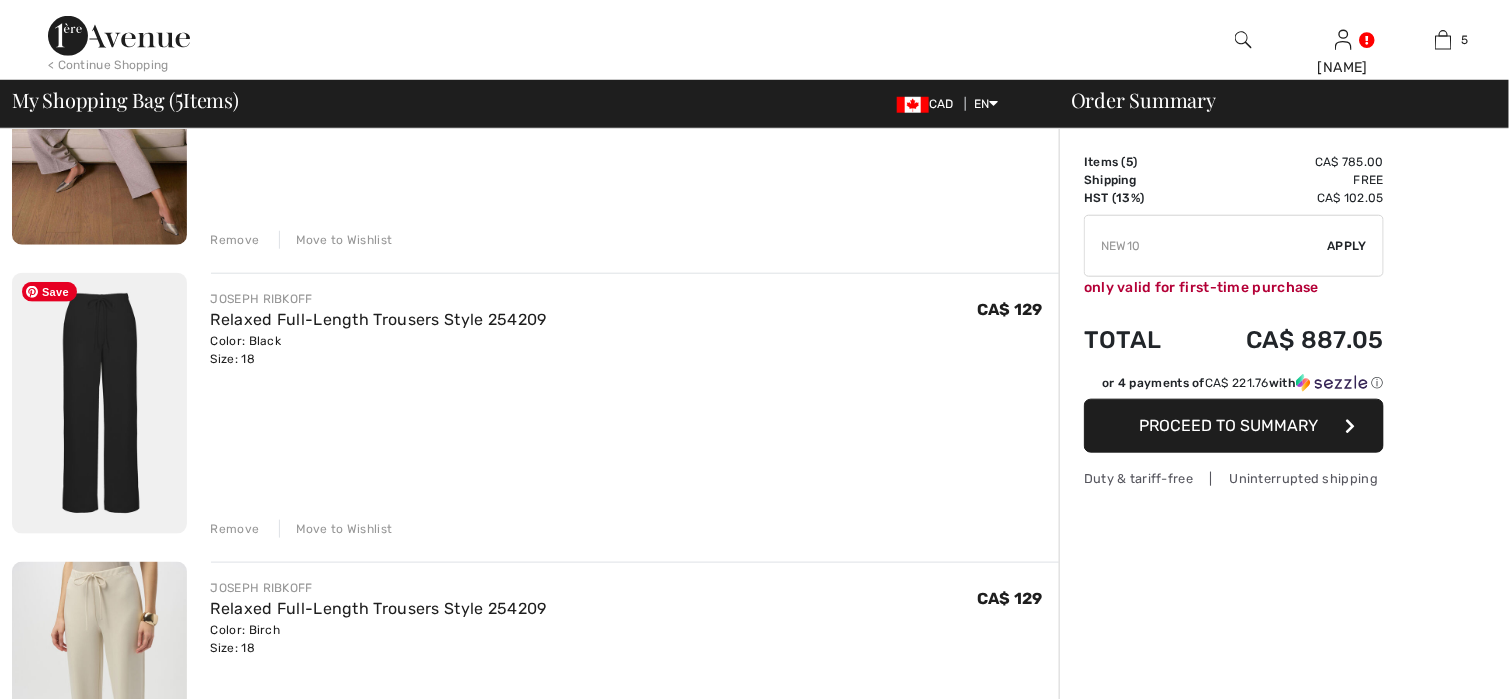 scroll, scrollTop: 0, scrollLeft: 0, axis: both 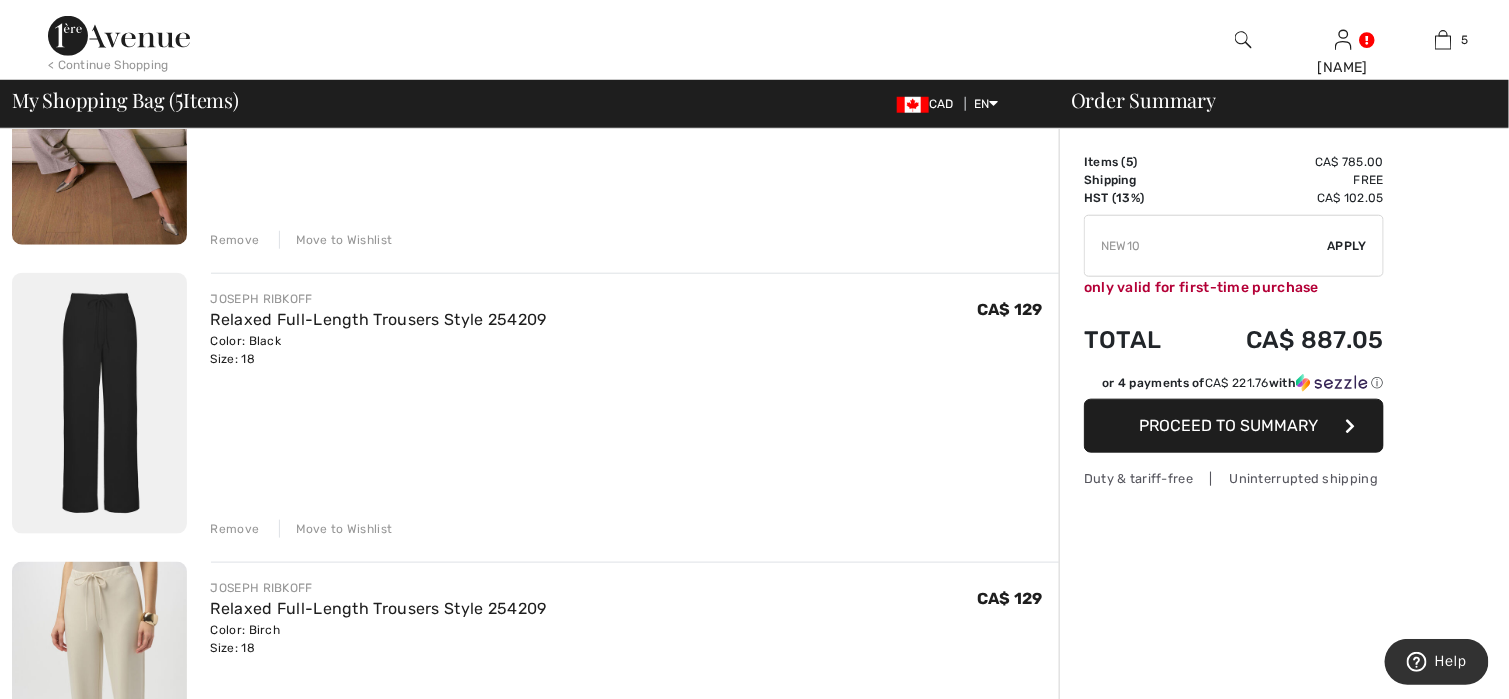 click on "Move to Wishlist" at bounding box center [336, 529] 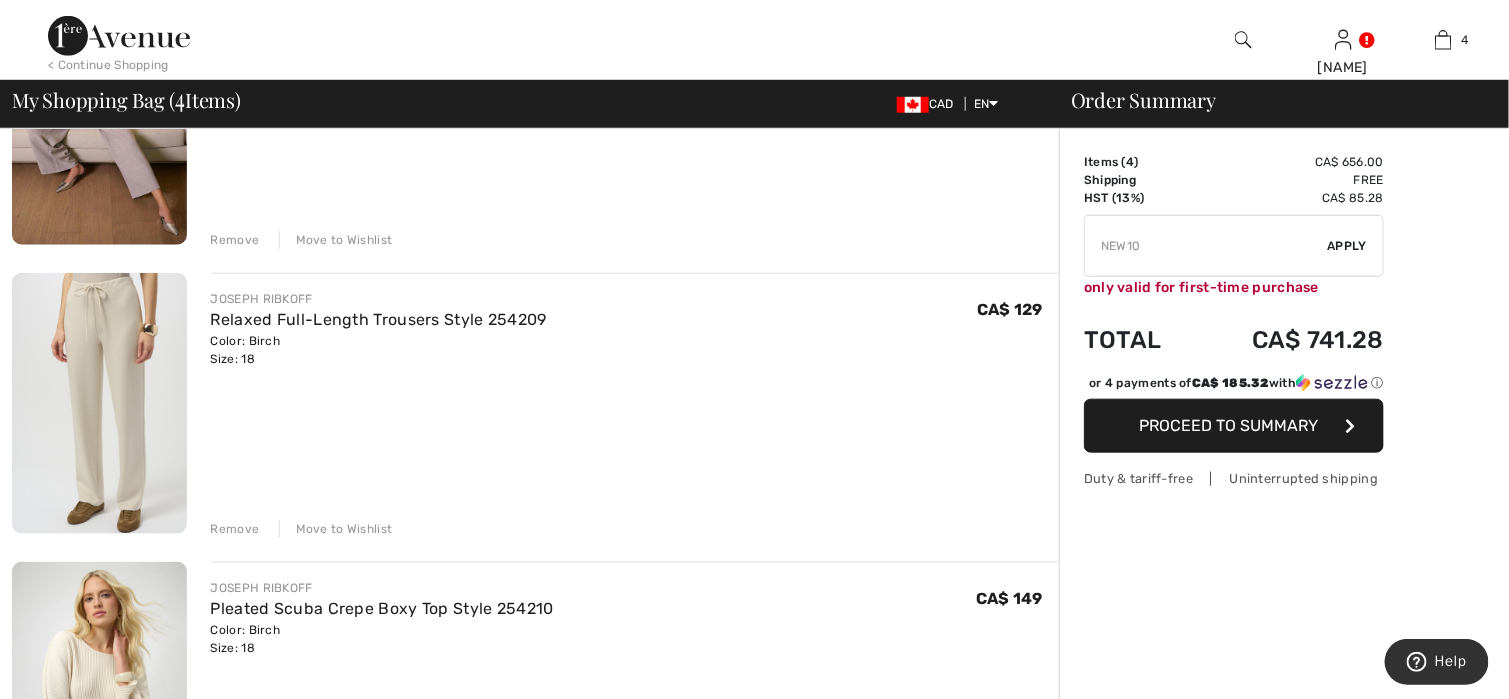 click on "Move to Wishlist" at bounding box center (336, 529) 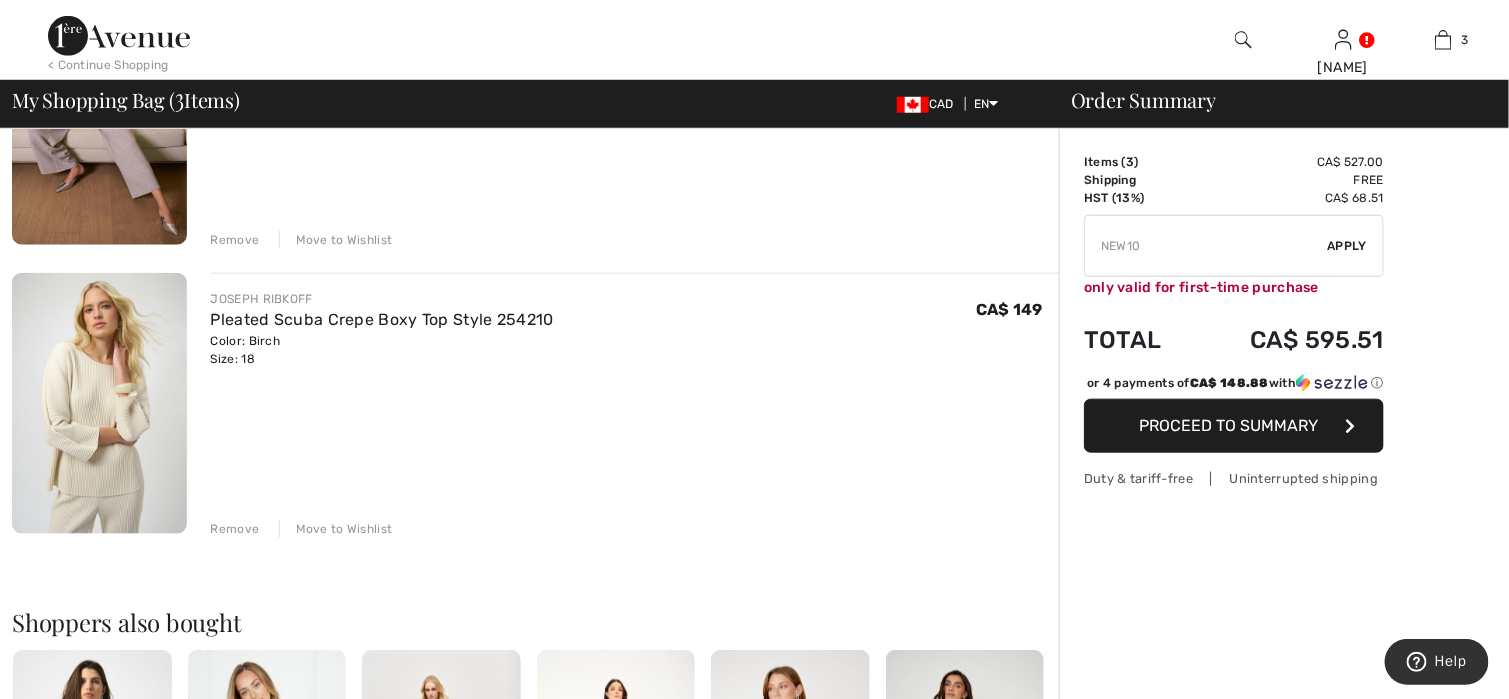 click on "Move to Wishlist" at bounding box center (336, 529) 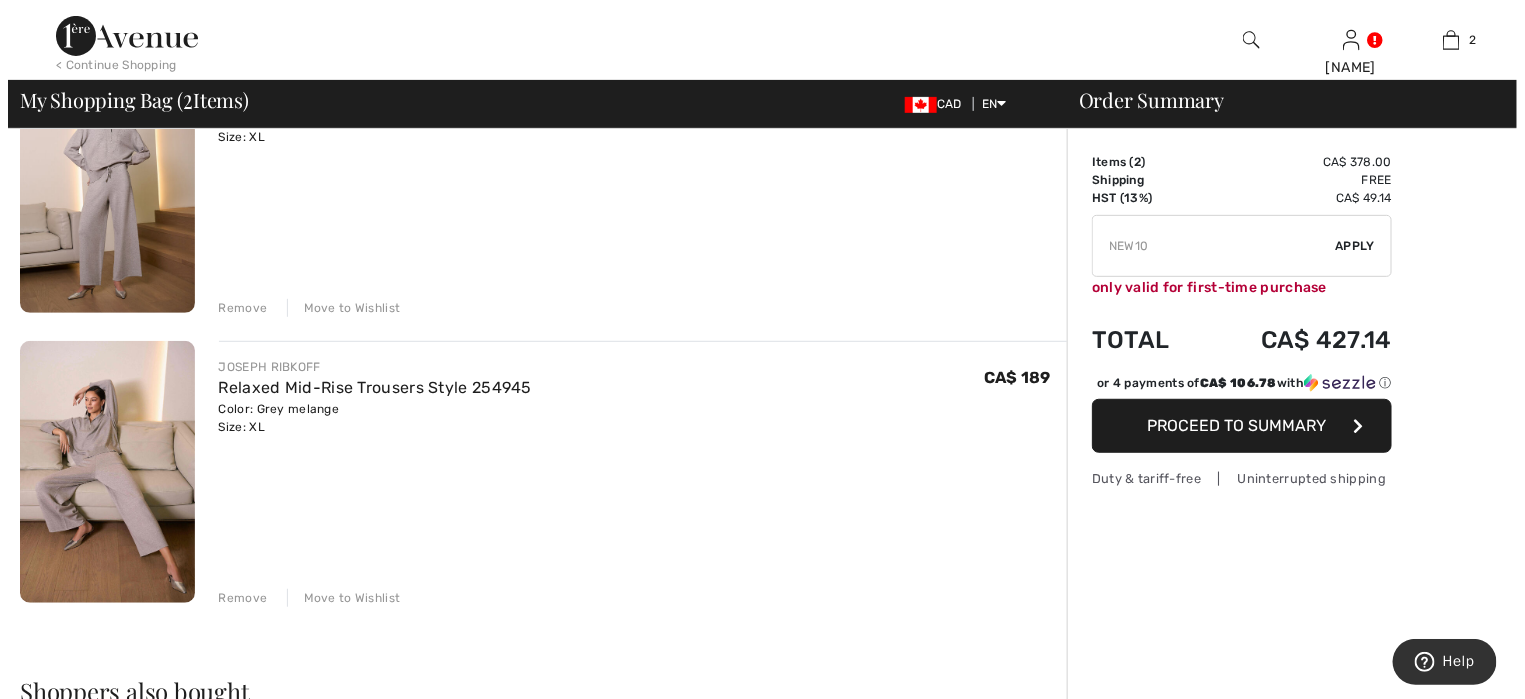 scroll, scrollTop: 0, scrollLeft: 0, axis: both 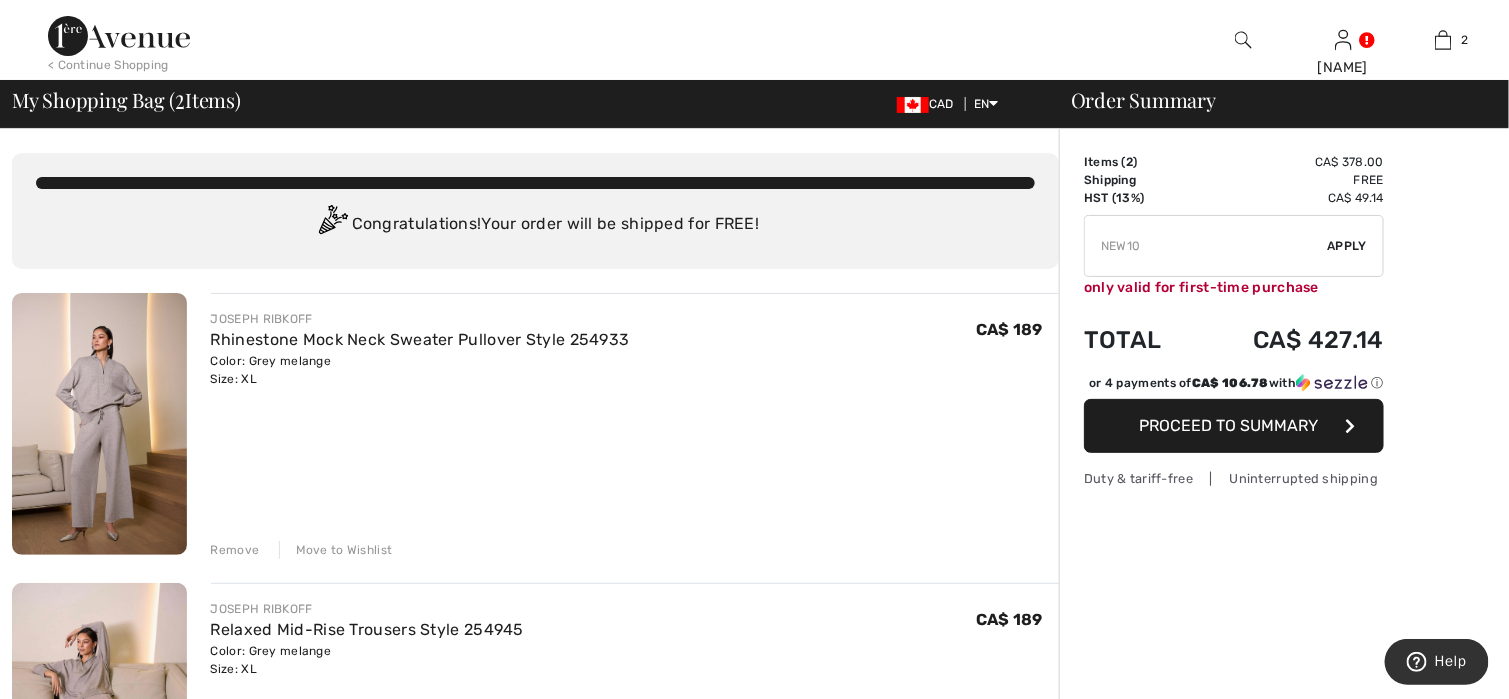click at bounding box center [754, 1671] 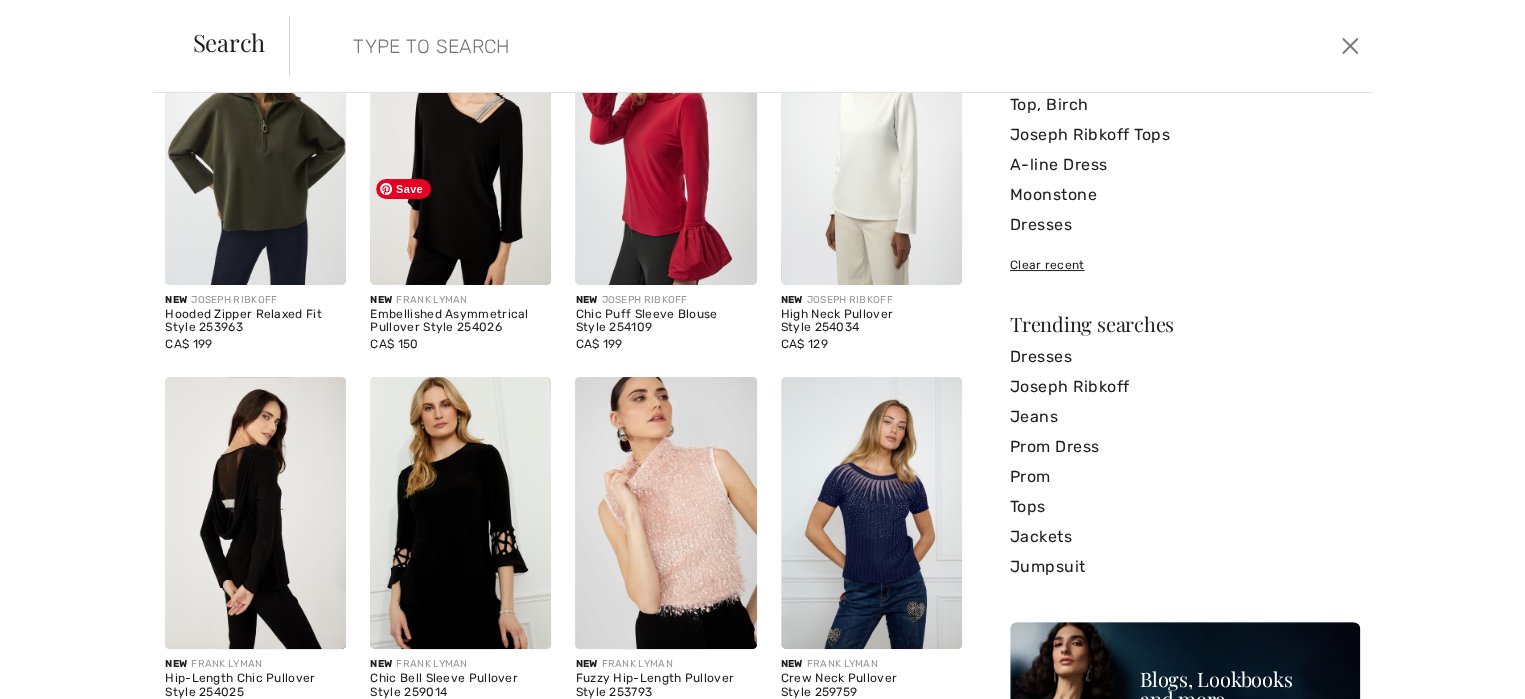 scroll, scrollTop: 100, scrollLeft: 0, axis: vertical 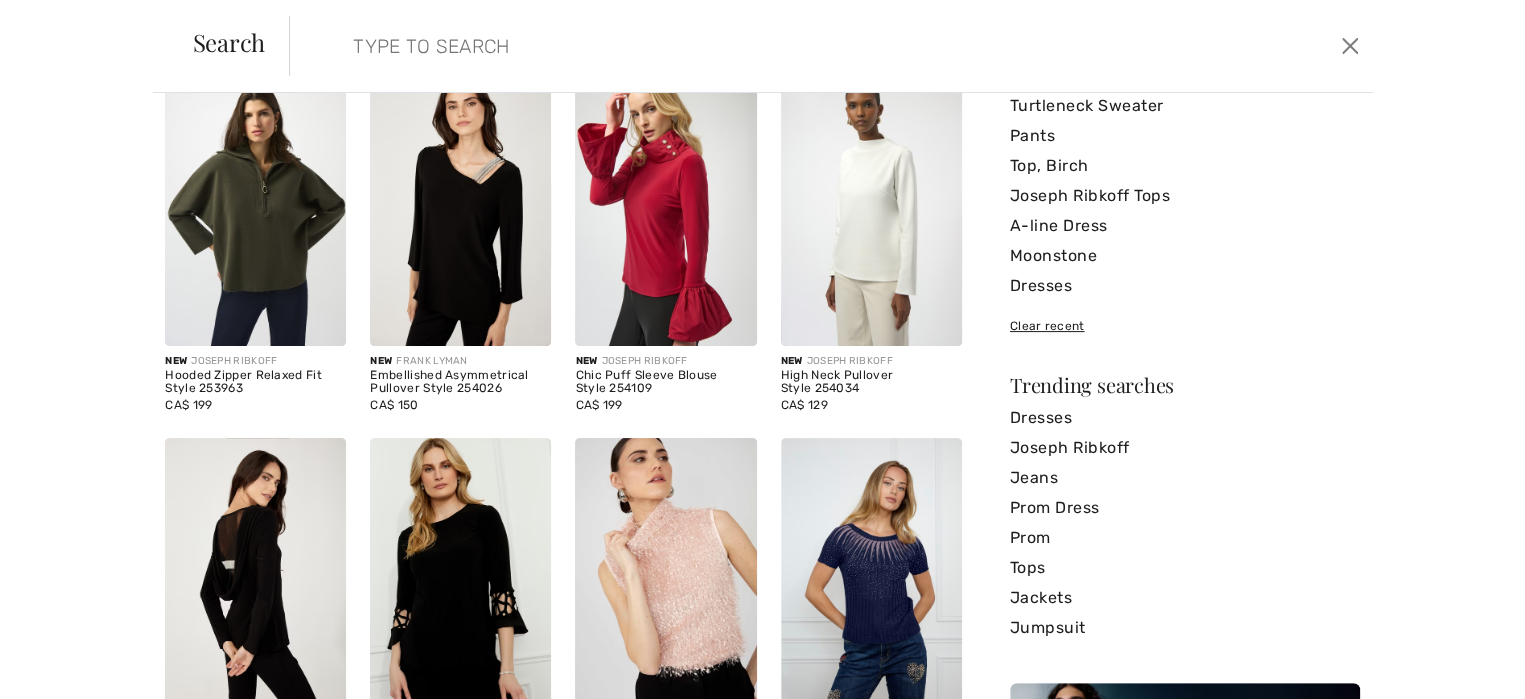 click on "Search" at bounding box center [229, 42] 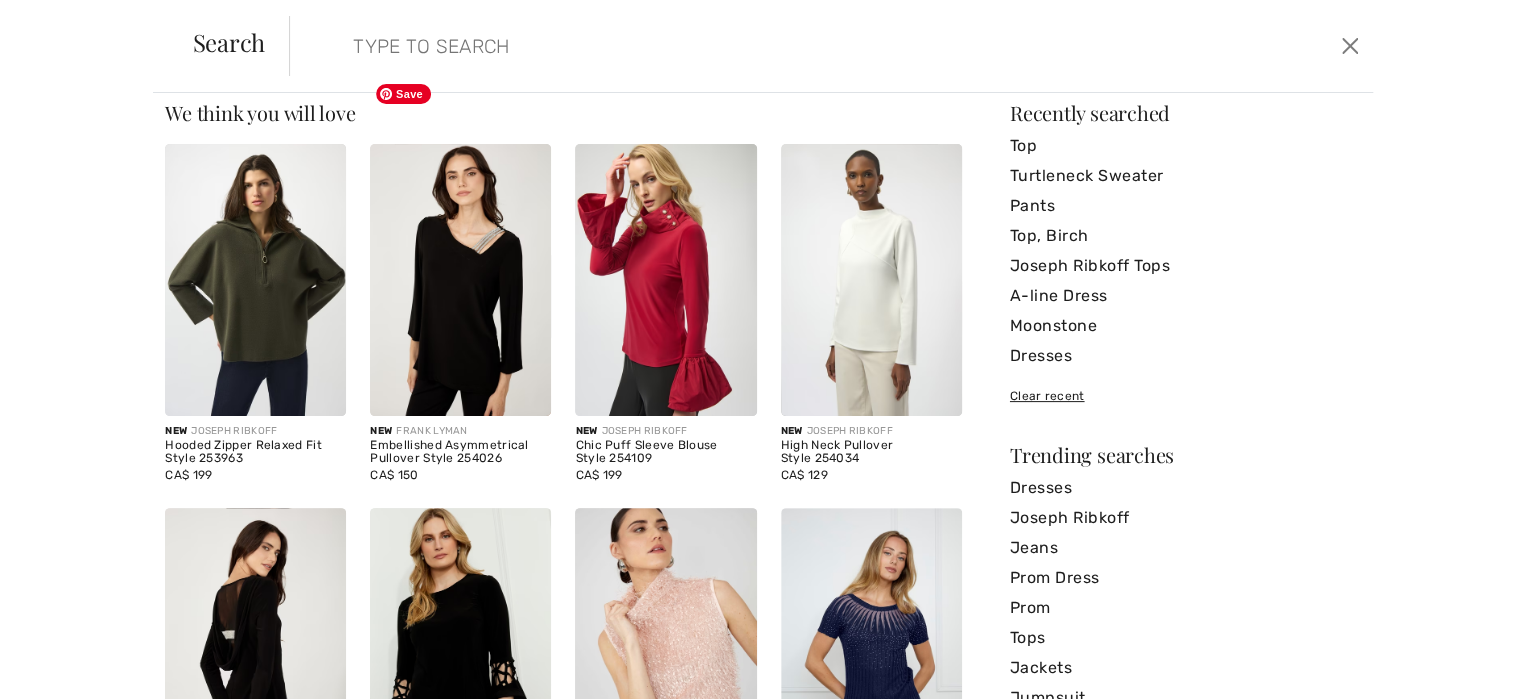 scroll, scrollTop: 0, scrollLeft: 0, axis: both 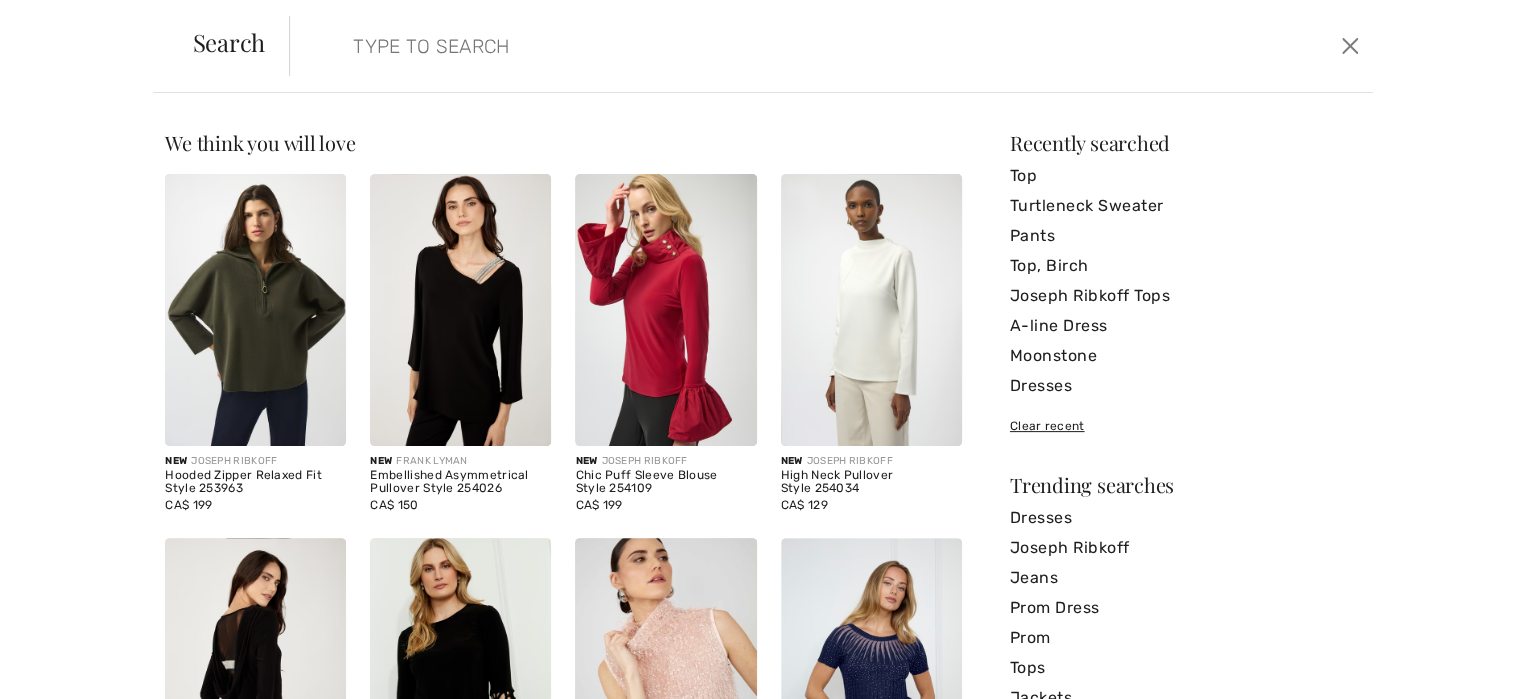 click at bounding box center [711, 46] 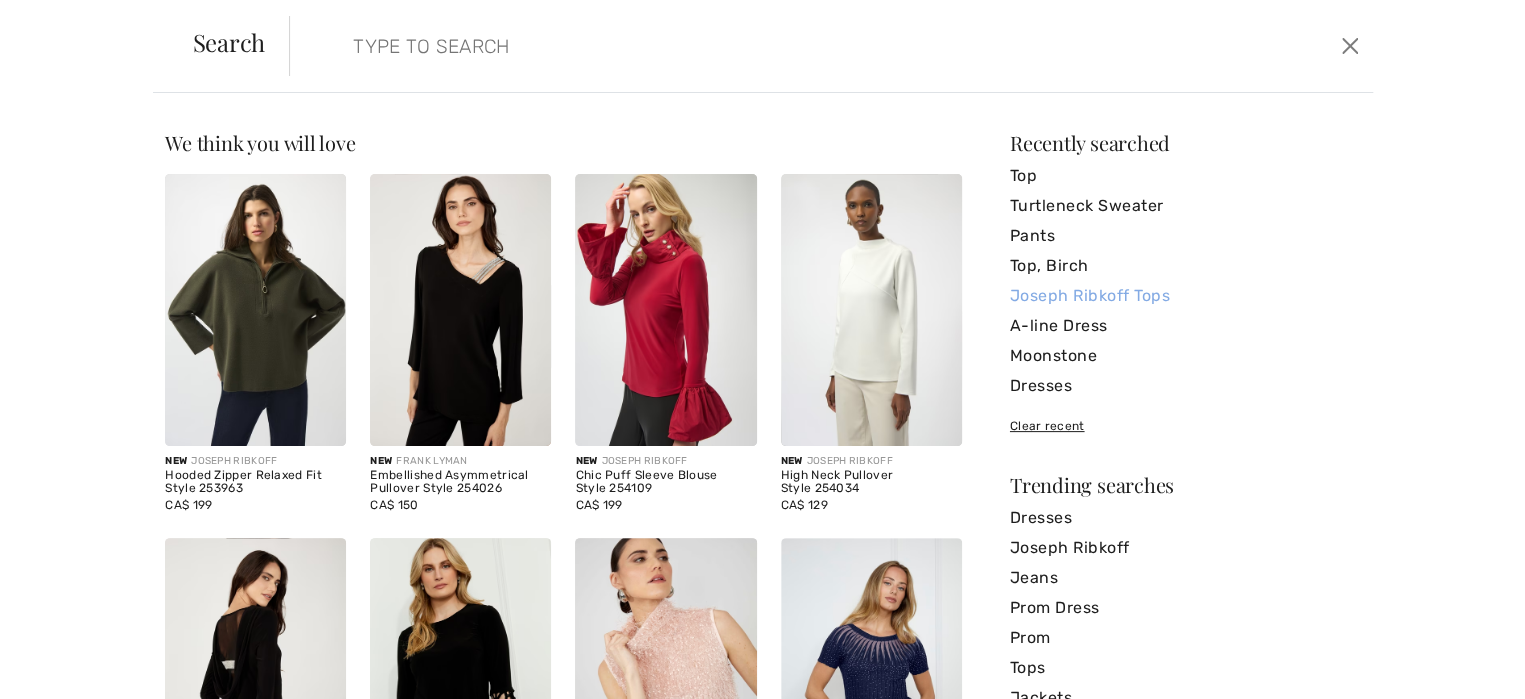 click on "Joseph Ribkoff Tops" at bounding box center [1185, 296] 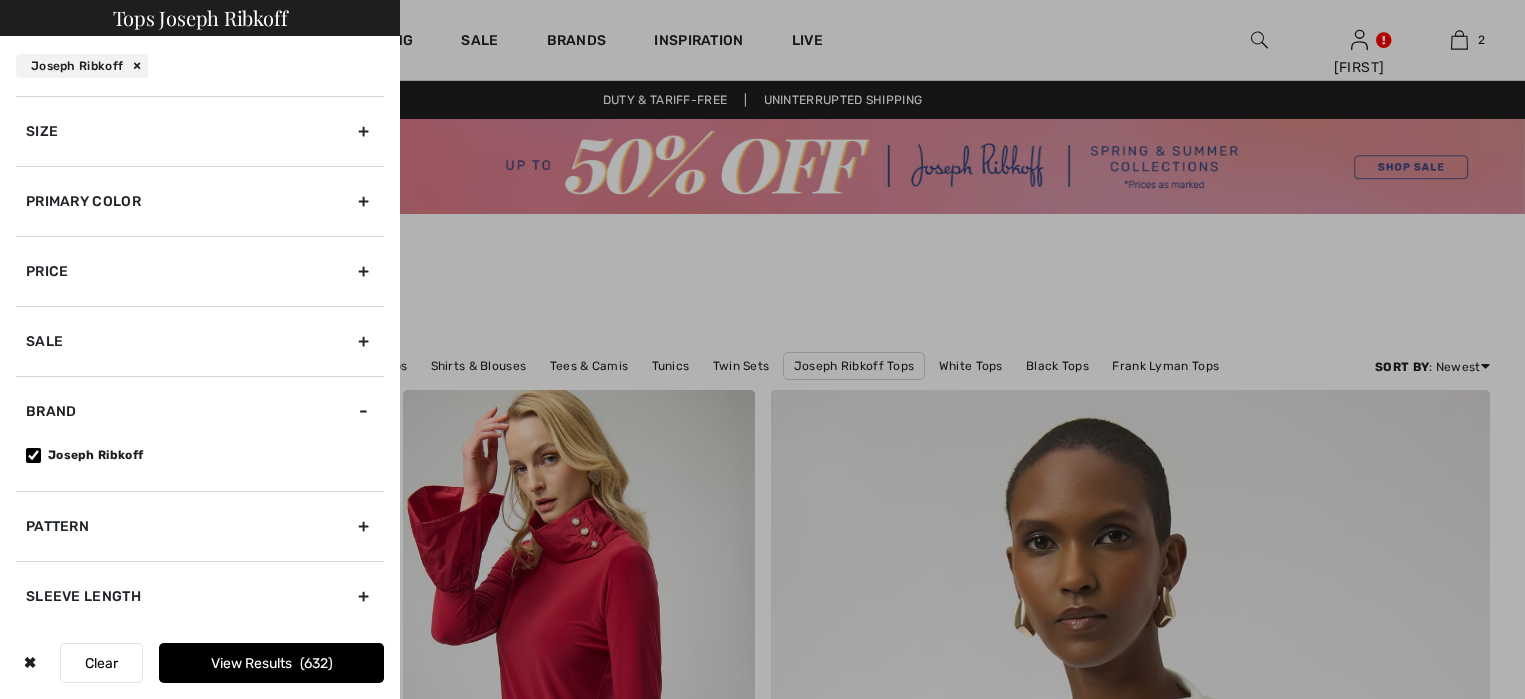 scroll, scrollTop: 0, scrollLeft: 0, axis: both 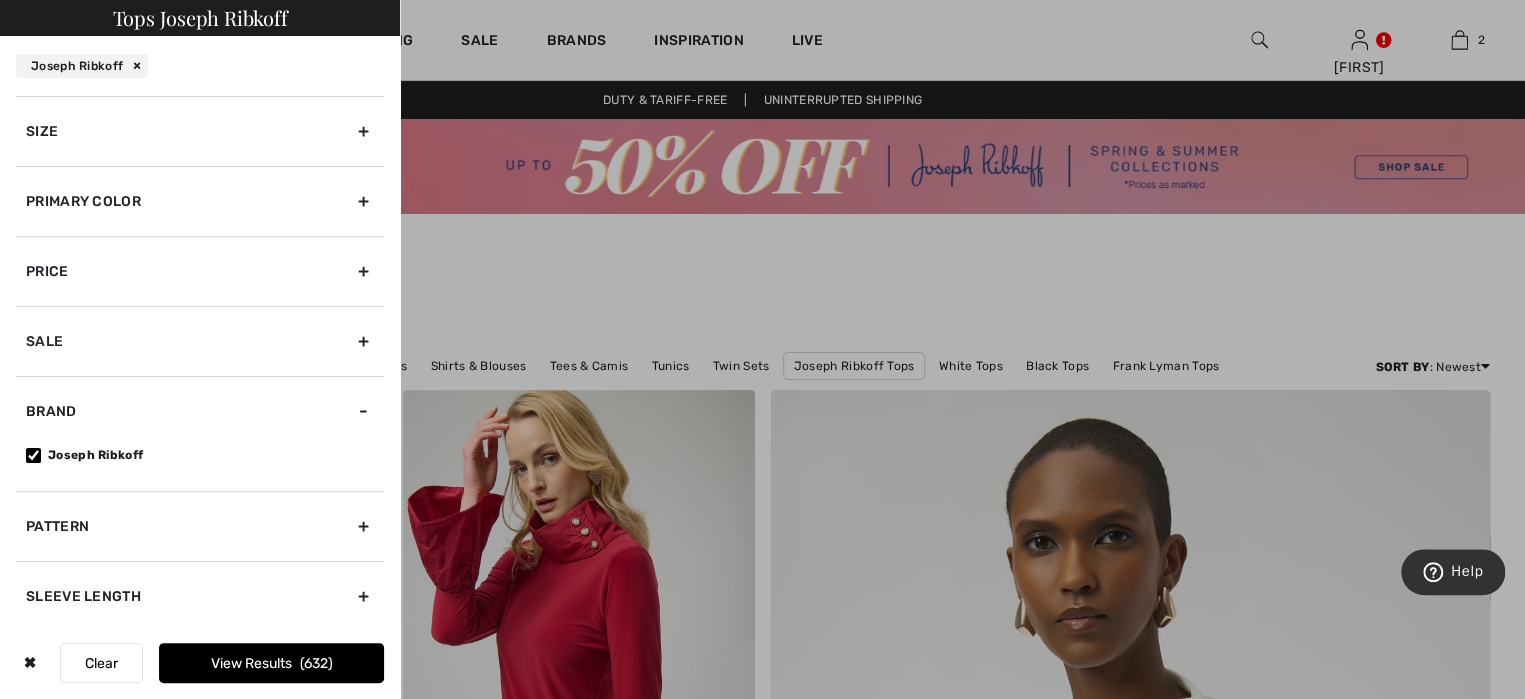 click on "Primary Color" at bounding box center (200, 201) 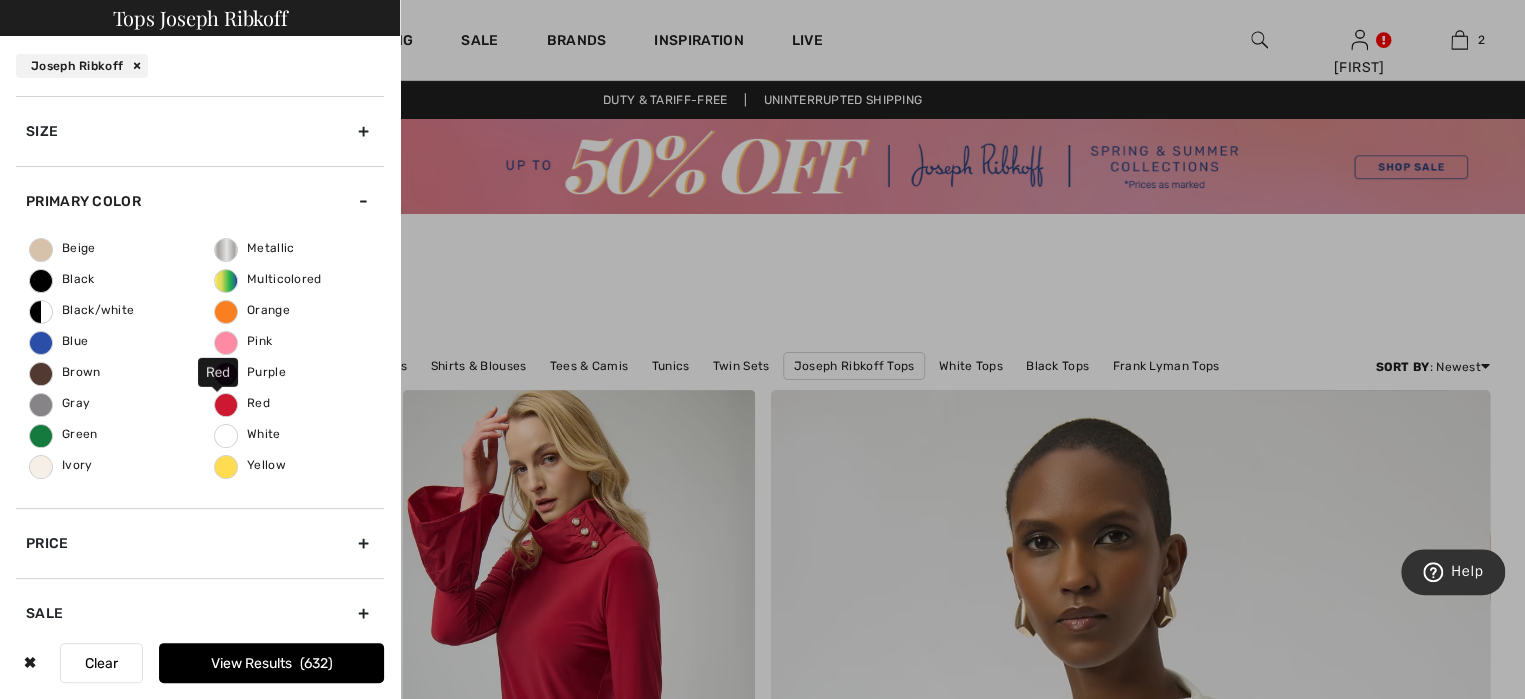 click on "Red" at bounding box center (242, 403) 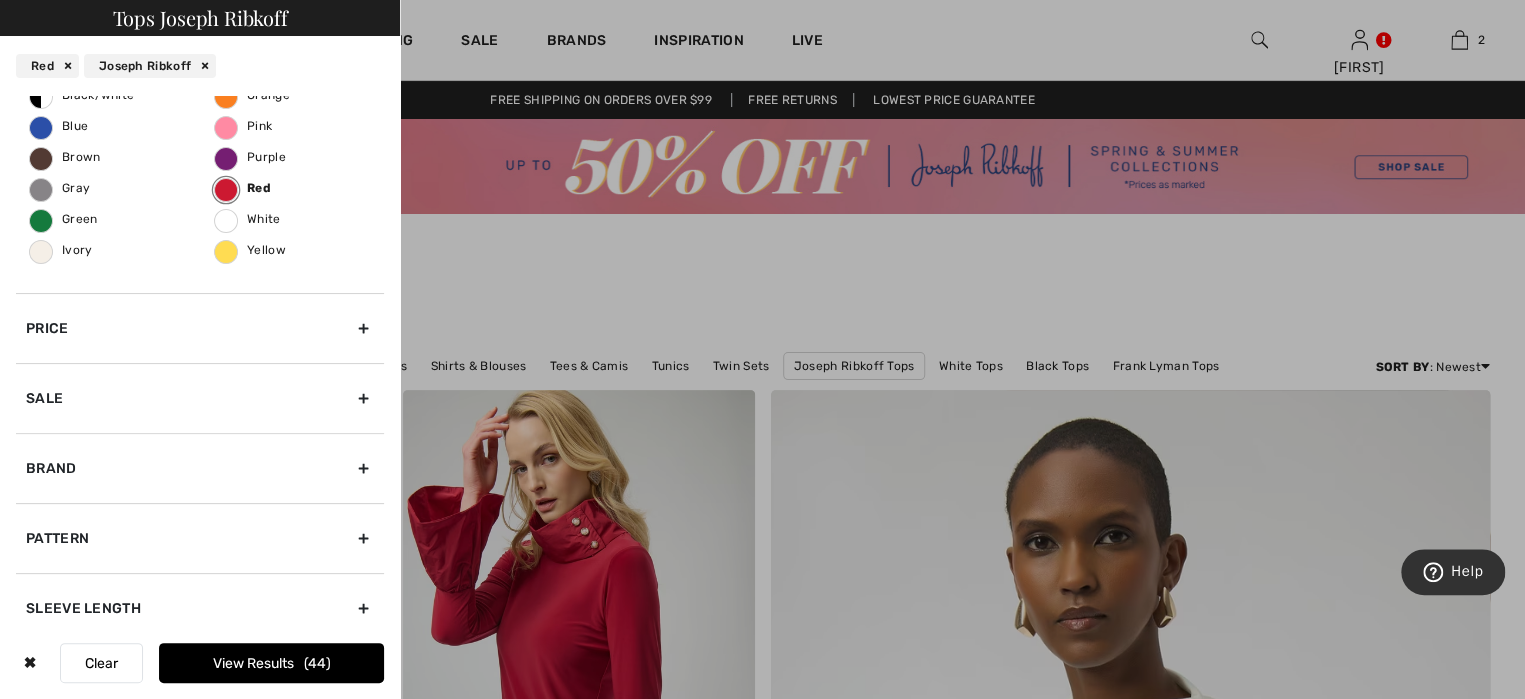 scroll, scrollTop: 229, scrollLeft: 0, axis: vertical 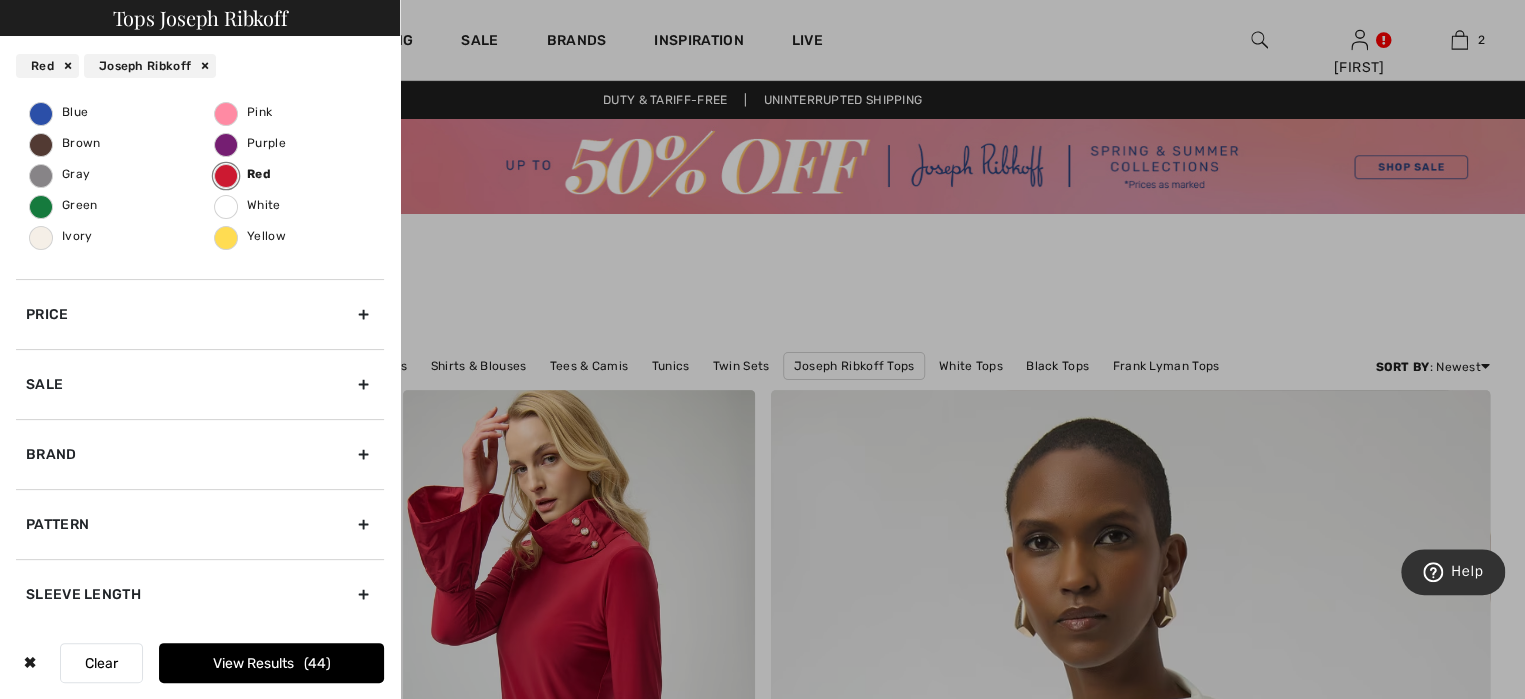 click on "View Results 44" at bounding box center (271, 663) 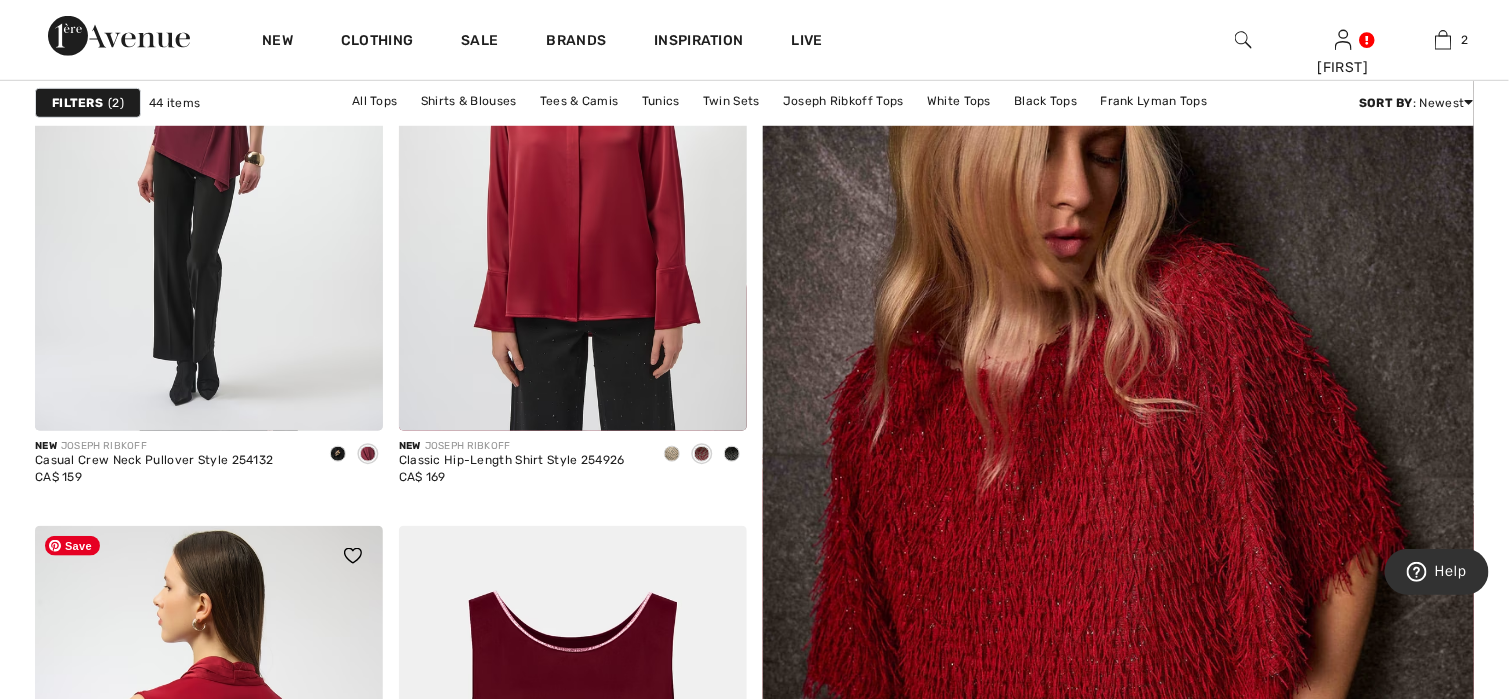scroll, scrollTop: 600, scrollLeft: 0, axis: vertical 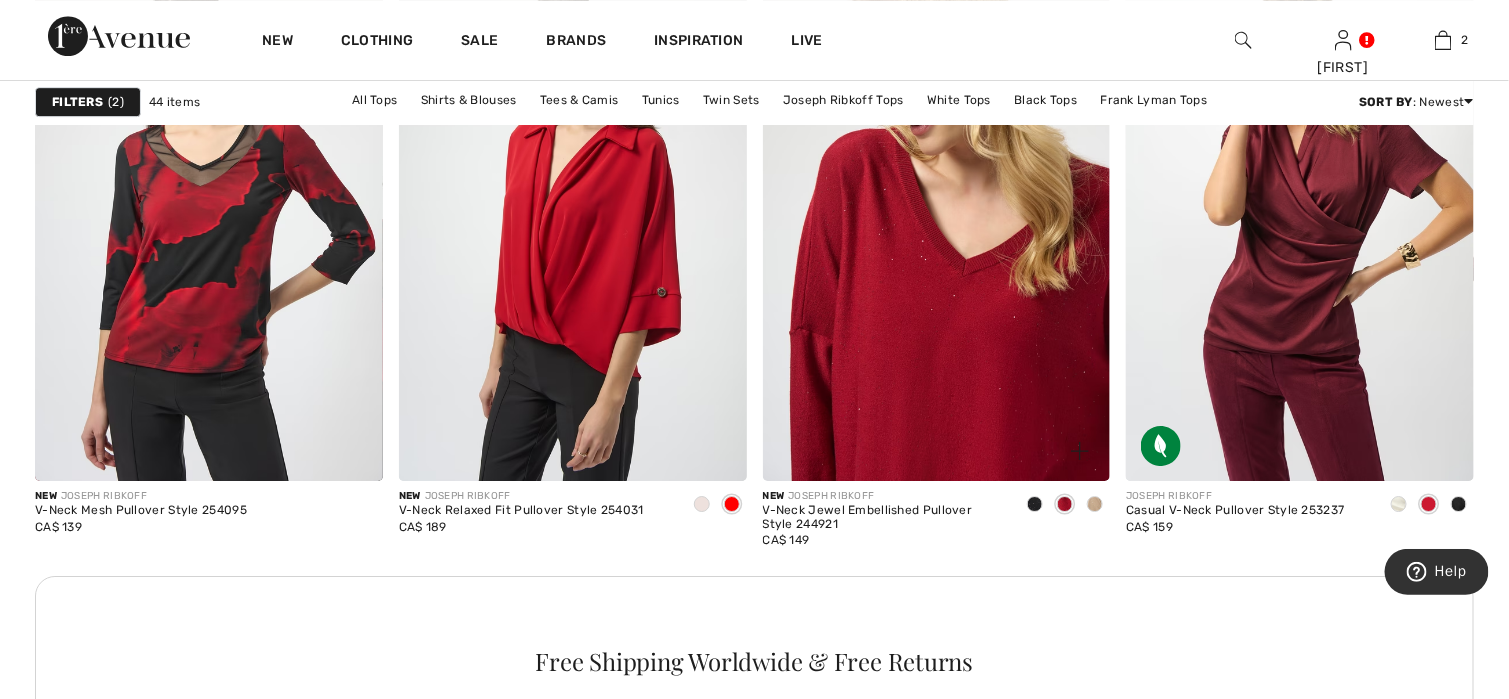 click at bounding box center (937, 220) 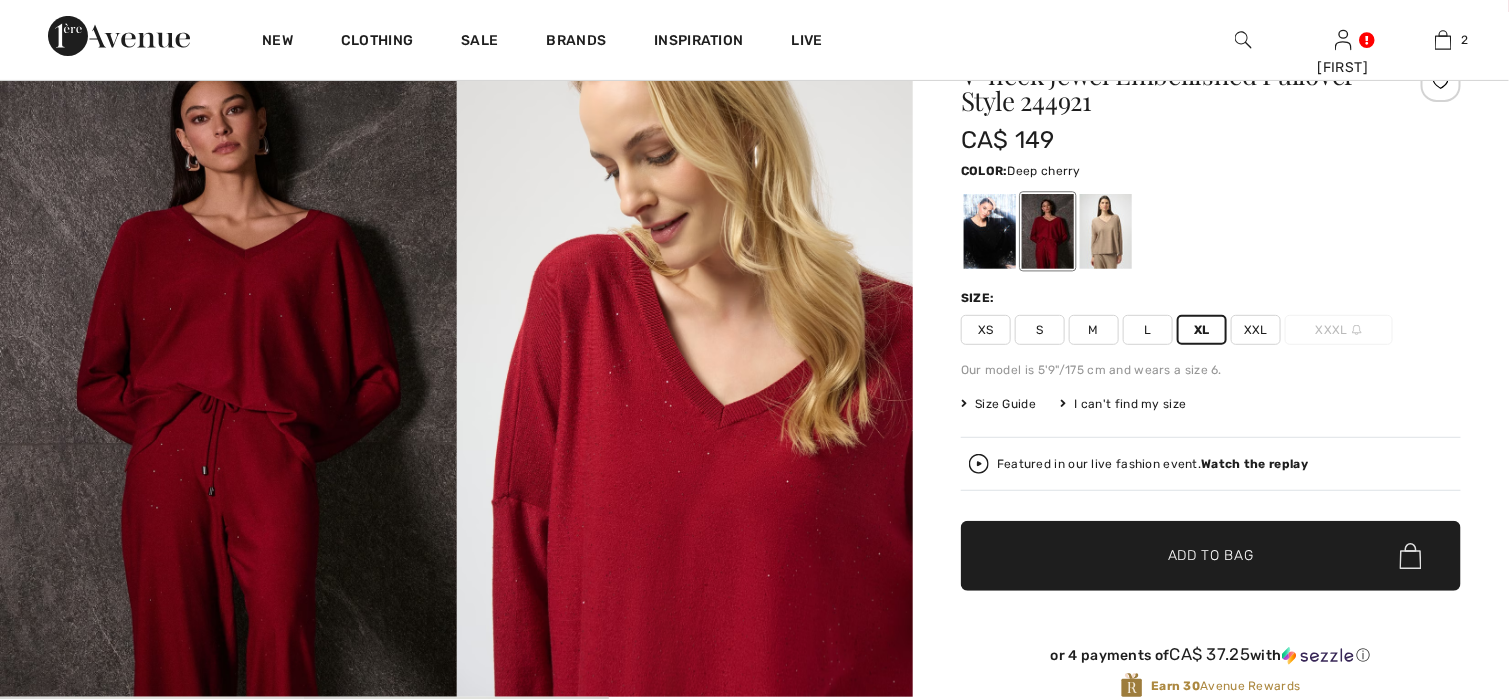 scroll, scrollTop: 400, scrollLeft: 0, axis: vertical 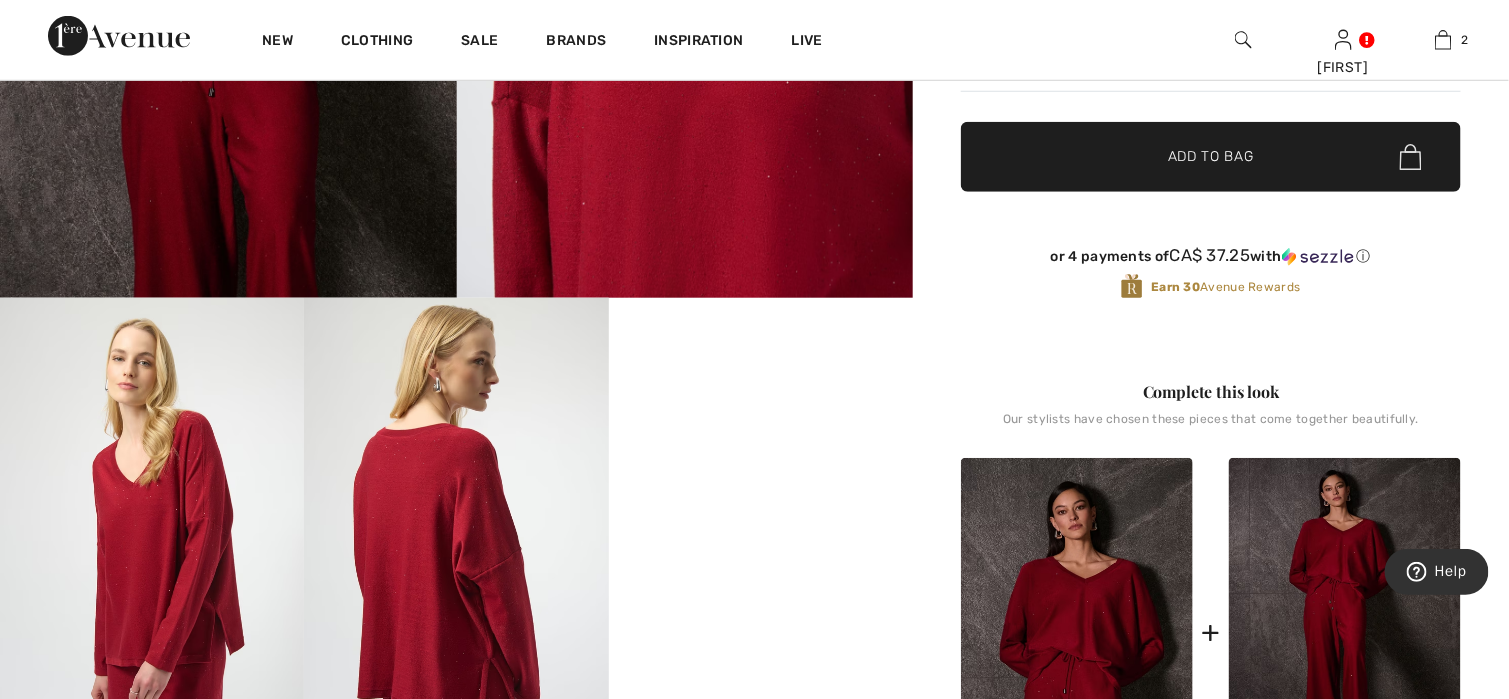 click on "✔ Added to Bag
Add to Bag" at bounding box center [1211, 157] 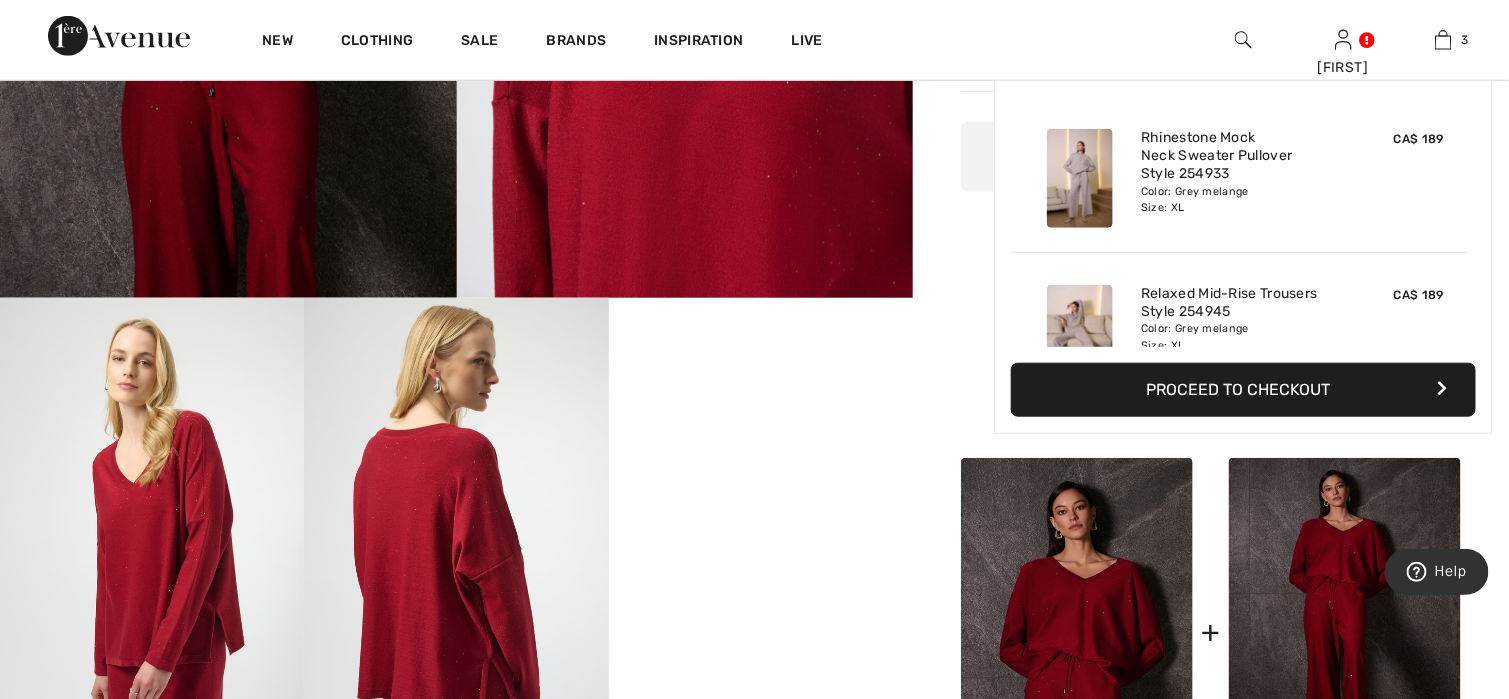 scroll, scrollTop: 217, scrollLeft: 0, axis: vertical 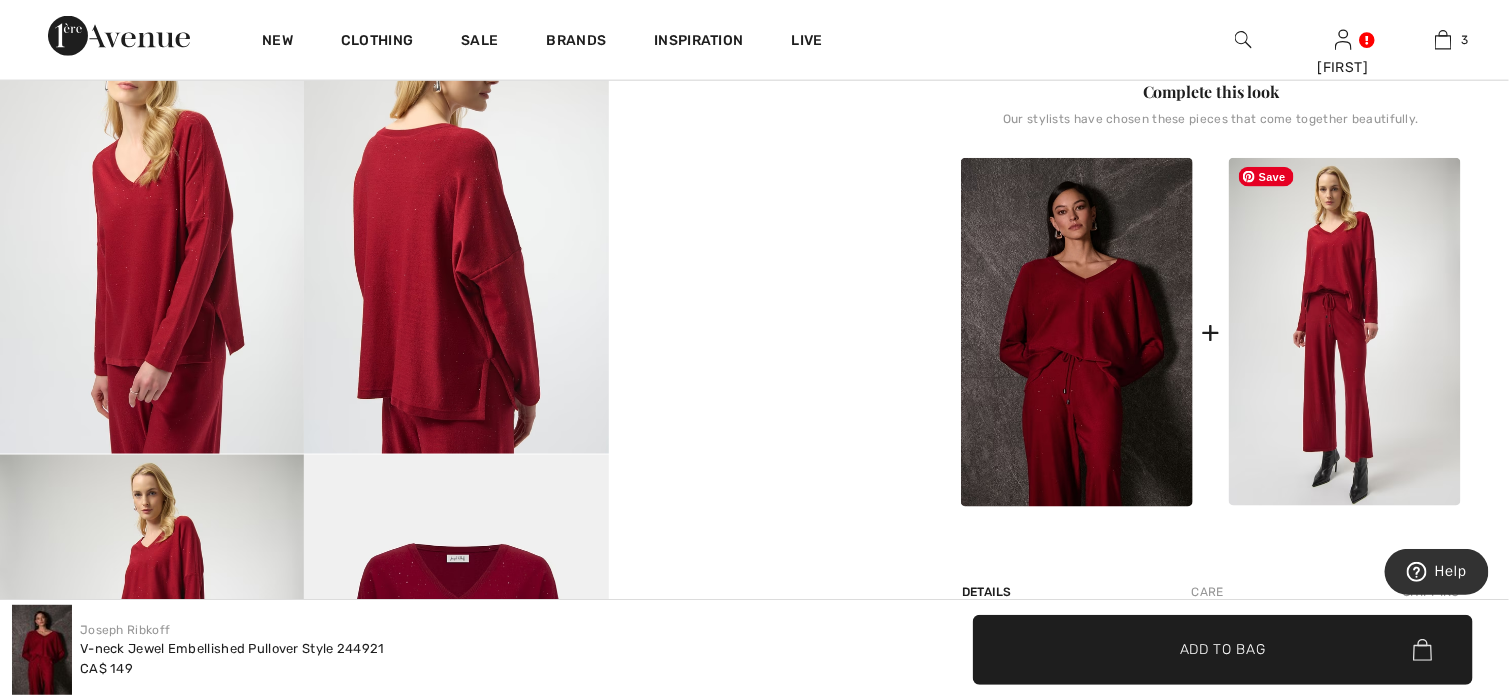 click at bounding box center (1345, 332) 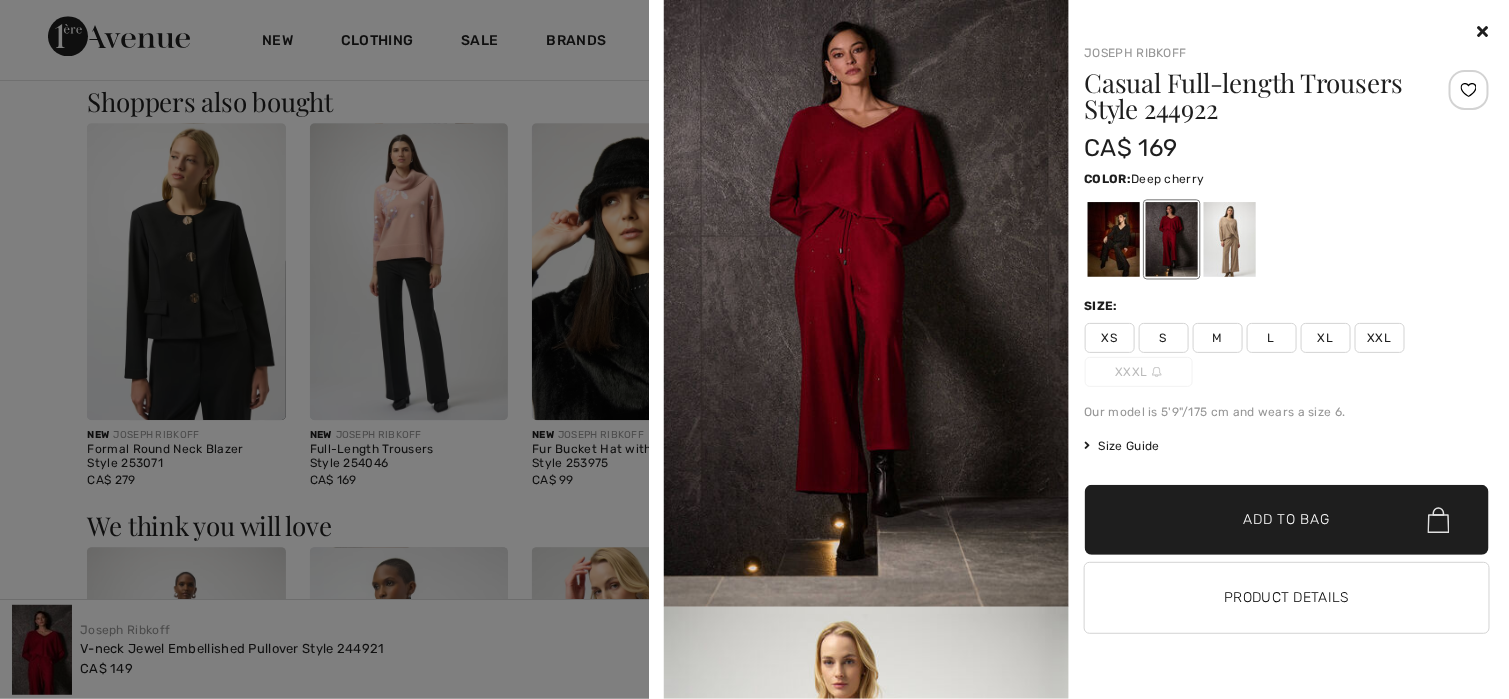 scroll, scrollTop: 1900, scrollLeft: 0, axis: vertical 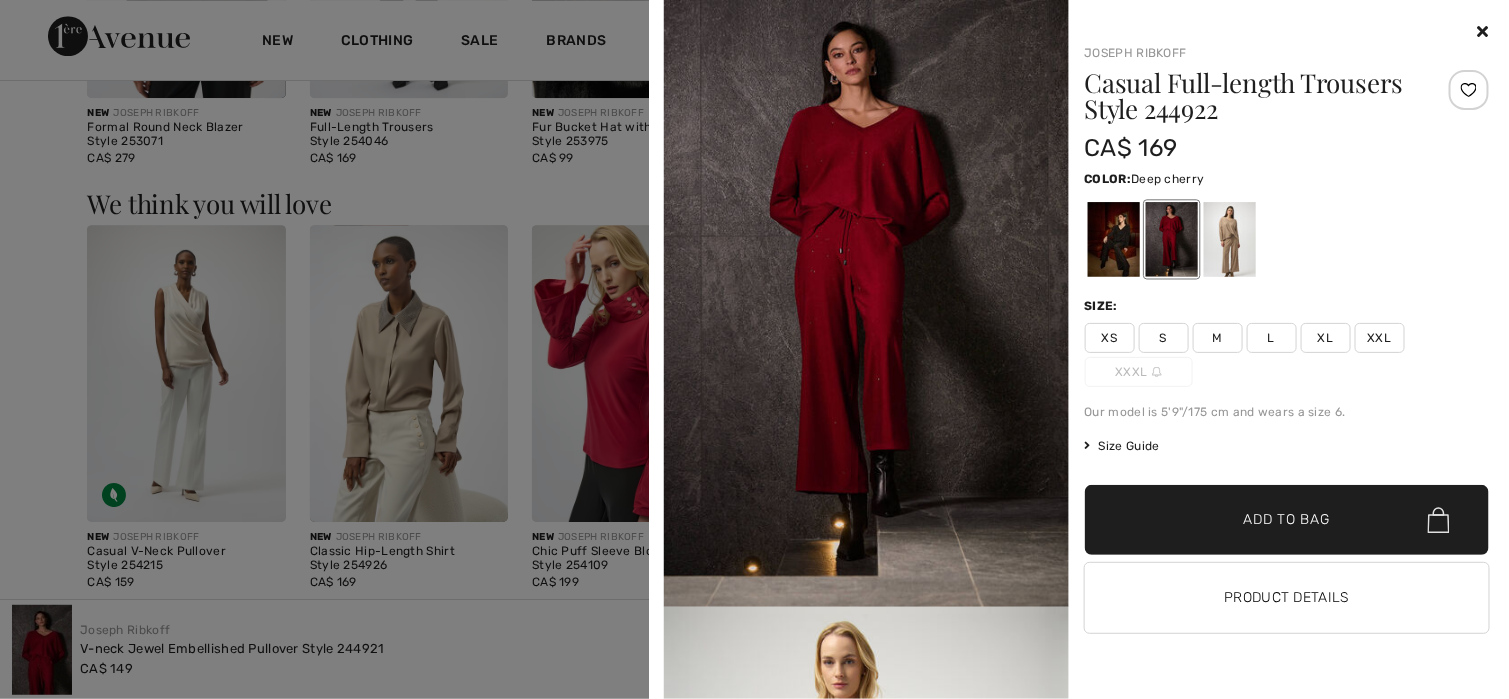 click at bounding box center (1171, 239) 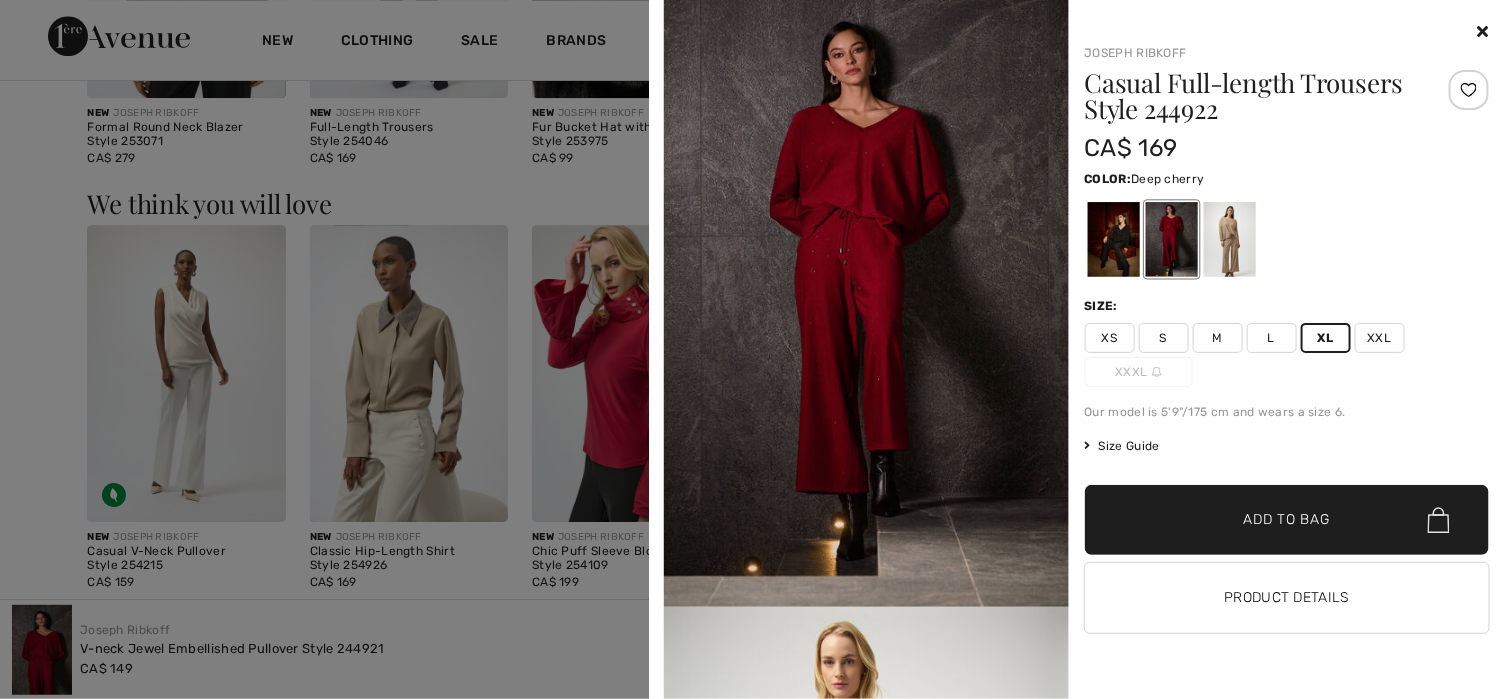 click on "✔ Added to Bag
Add to Bag" at bounding box center [1287, 520] 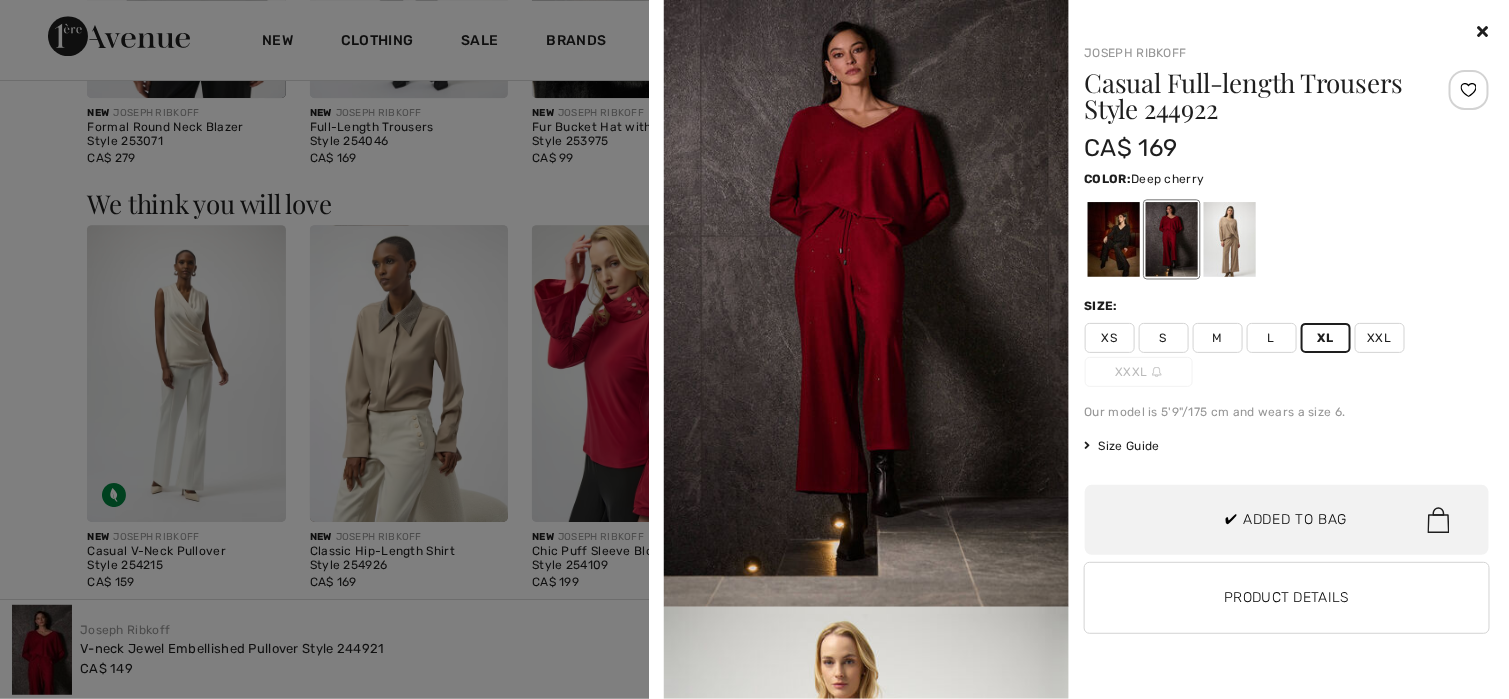 scroll, scrollTop: 373, scrollLeft: 0, axis: vertical 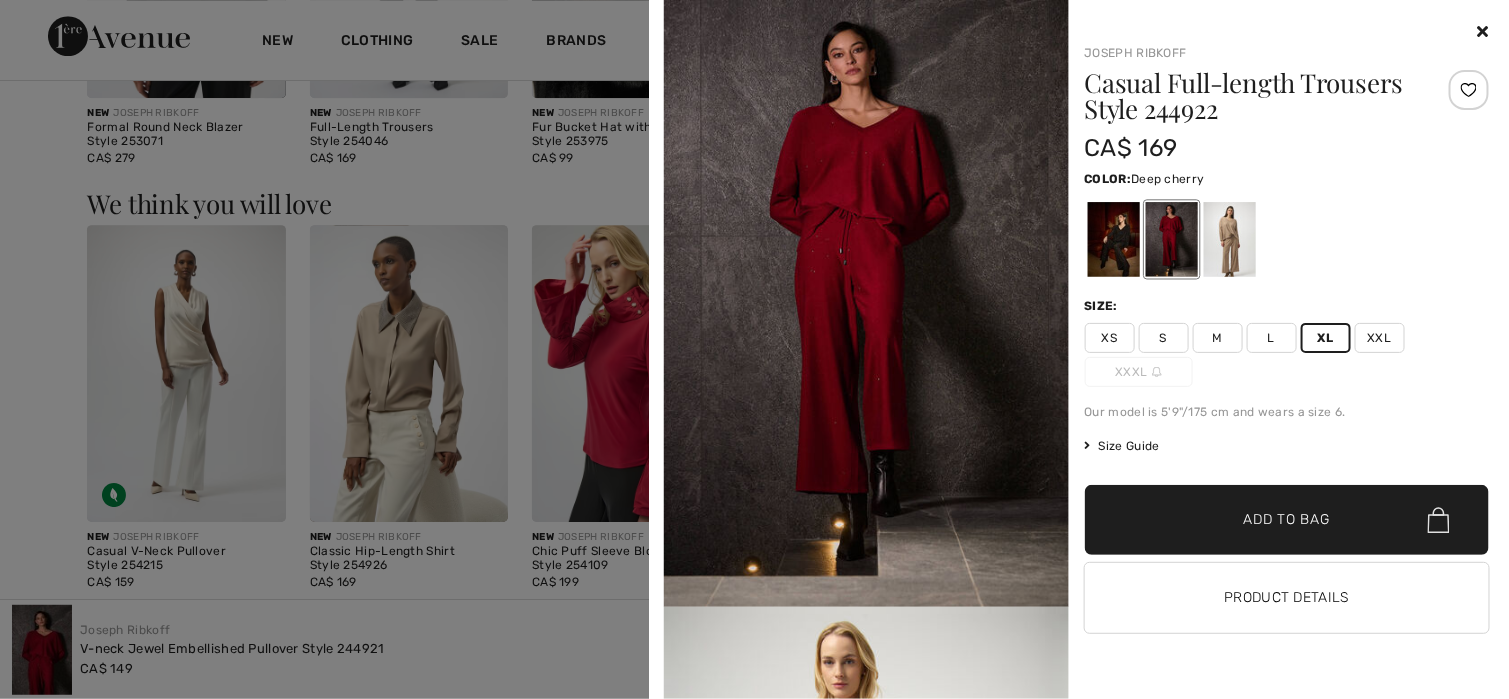 click at bounding box center [754, 349] 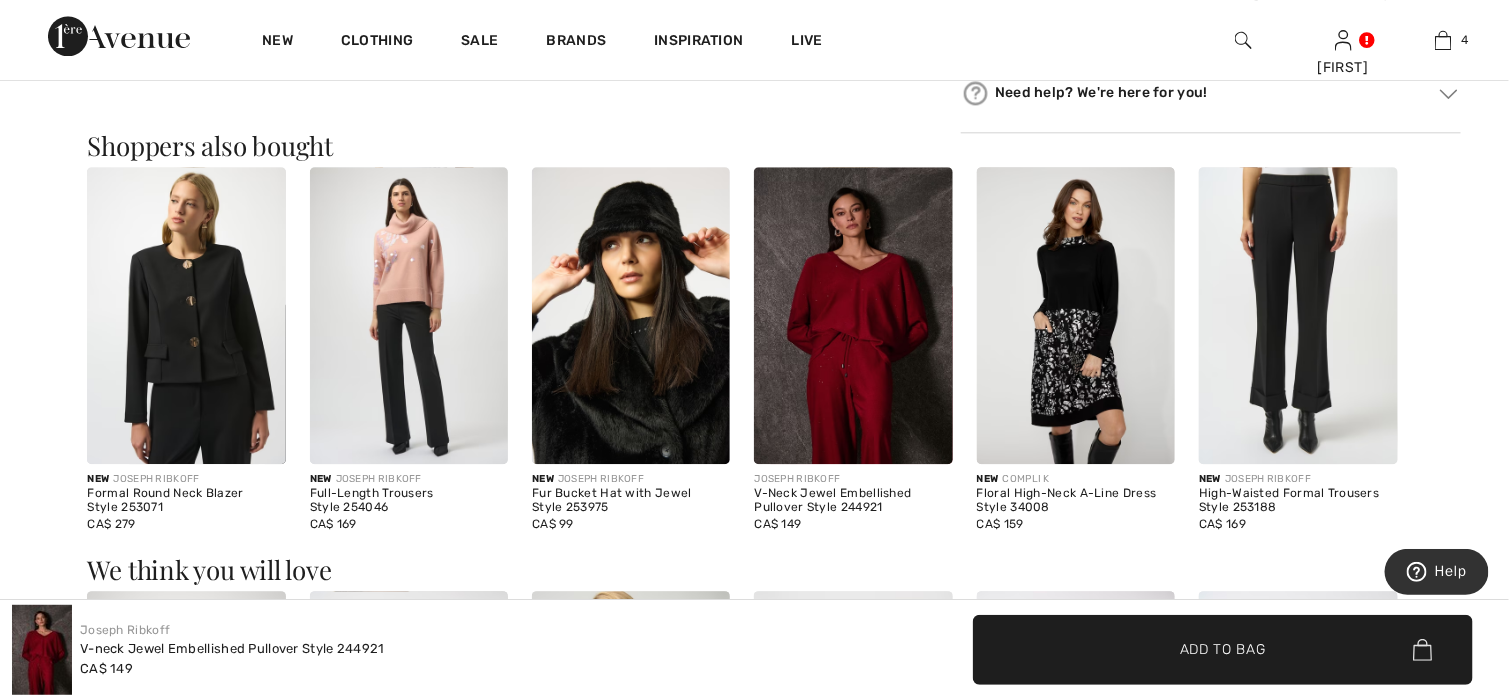 scroll, scrollTop: 1700, scrollLeft: 0, axis: vertical 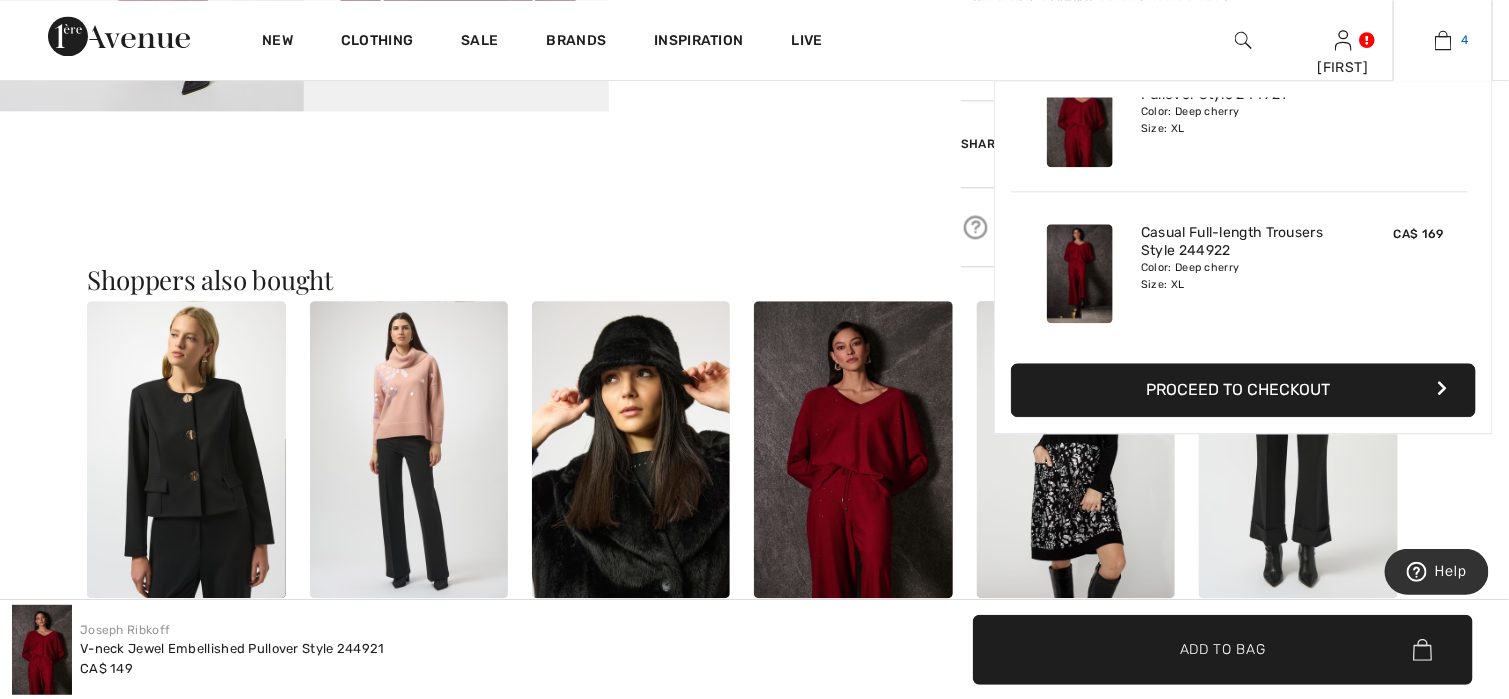 click at bounding box center (1443, 40) 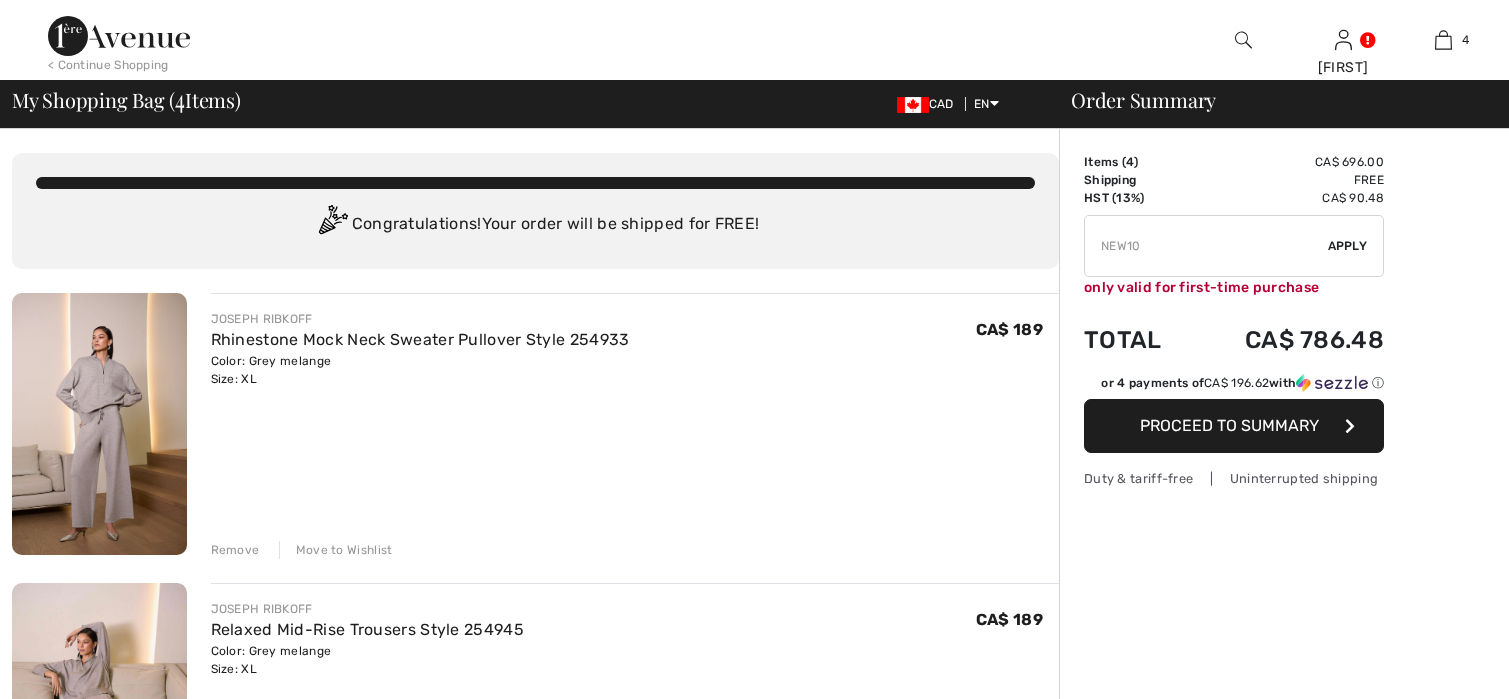 scroll, scrollTop: 500, scrollLeft: 0, axis: vertical 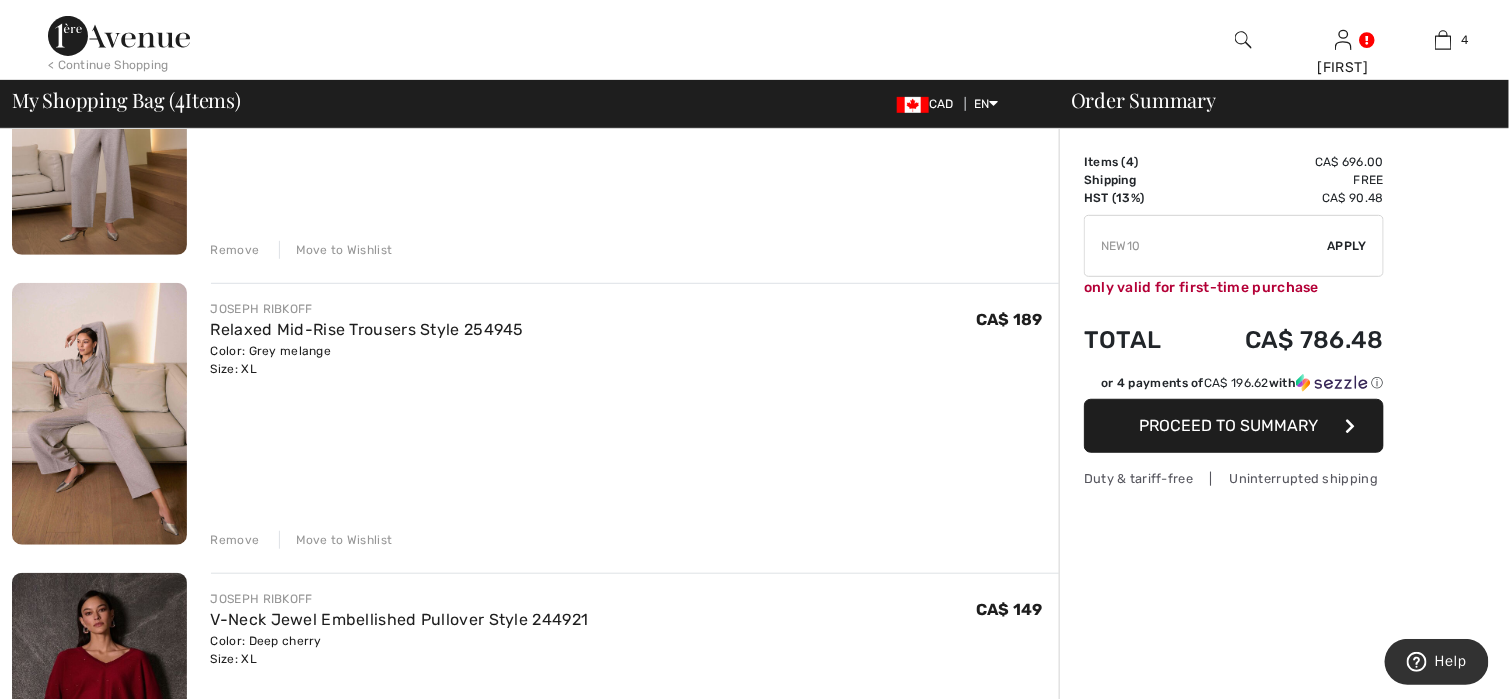 click at bounding box center [754, 1964] 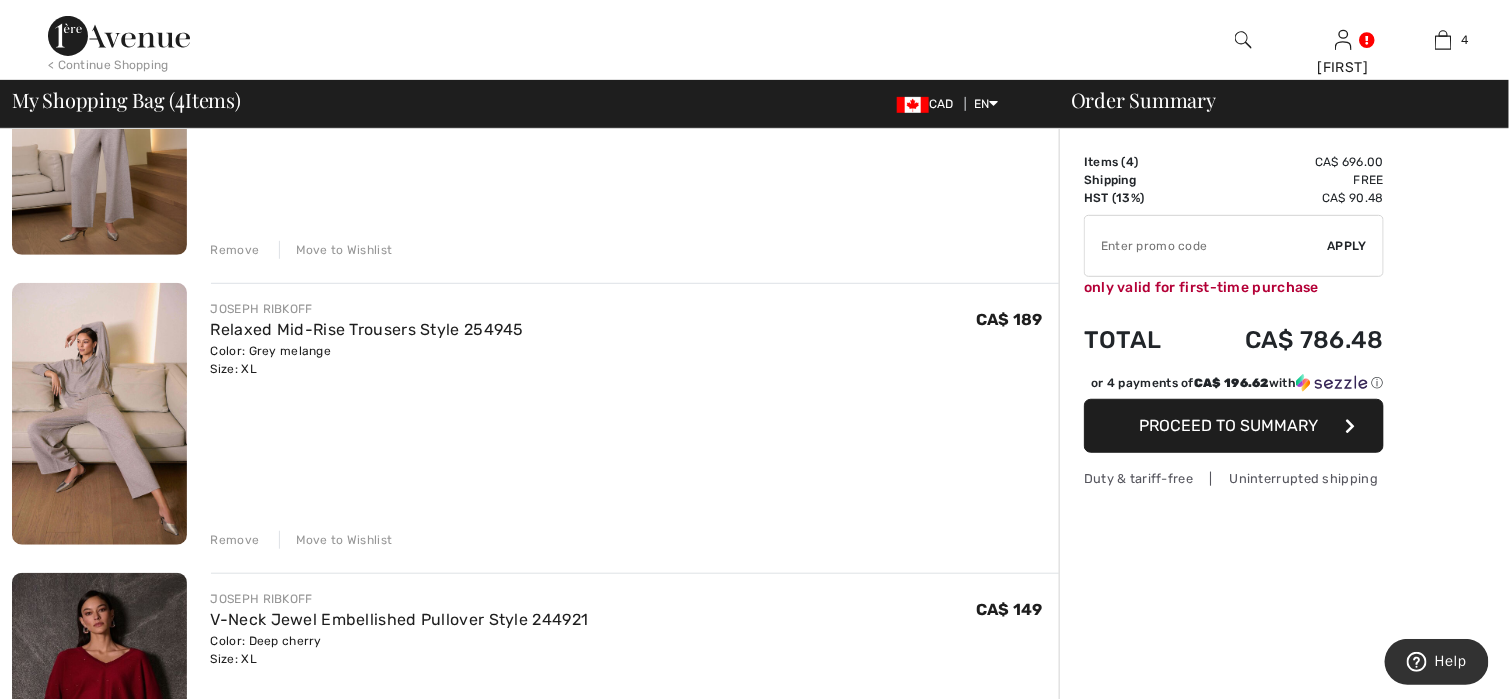 type on "NEW10" 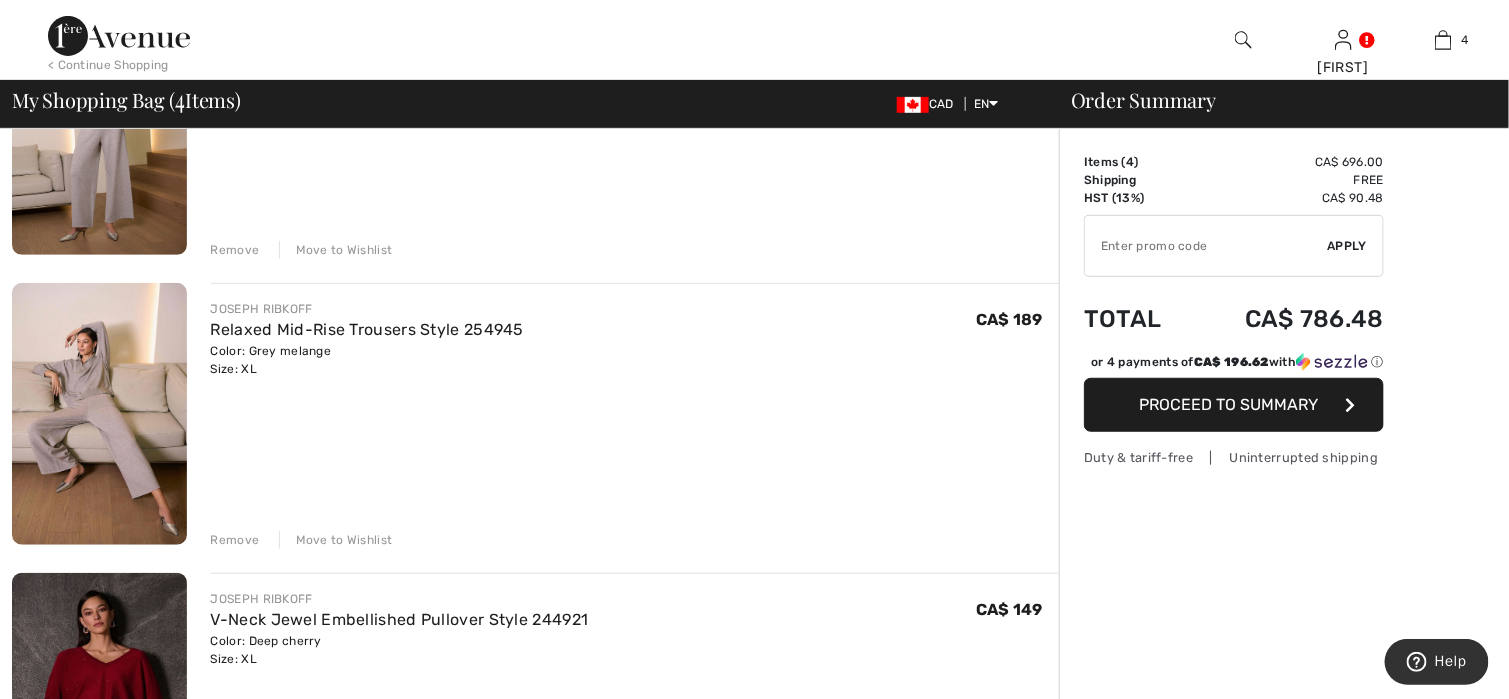 type on "NEW10" 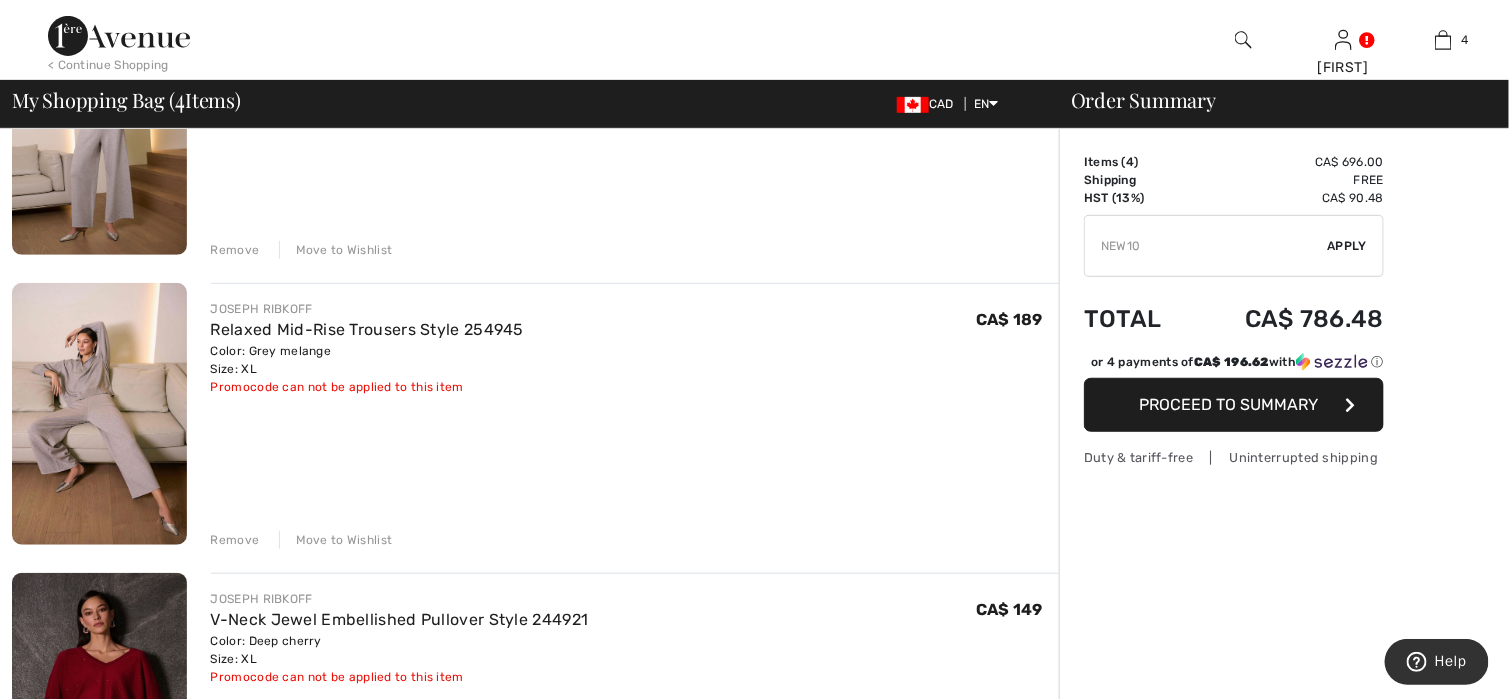 click at bounding box center [754, 1964] 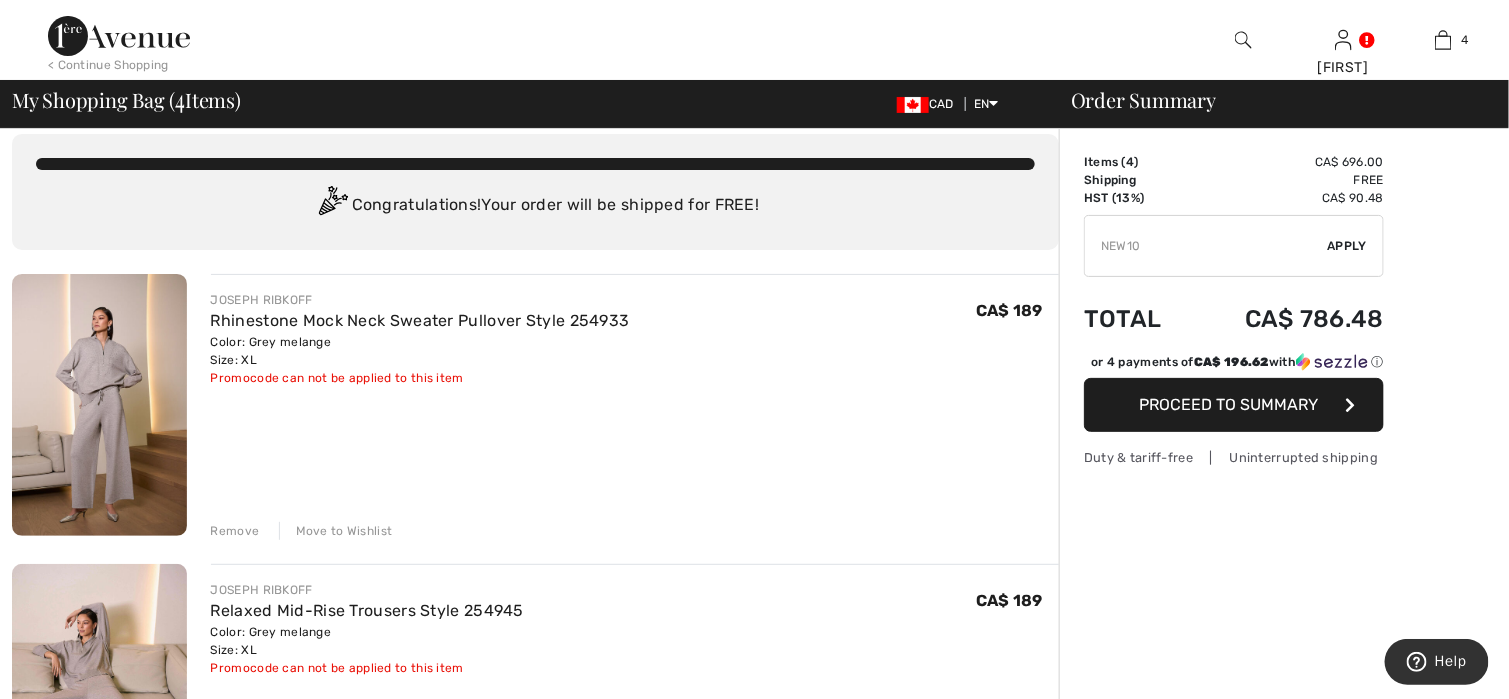 scroll, scrollTop: 0, scrollLeft: 0, axis: both 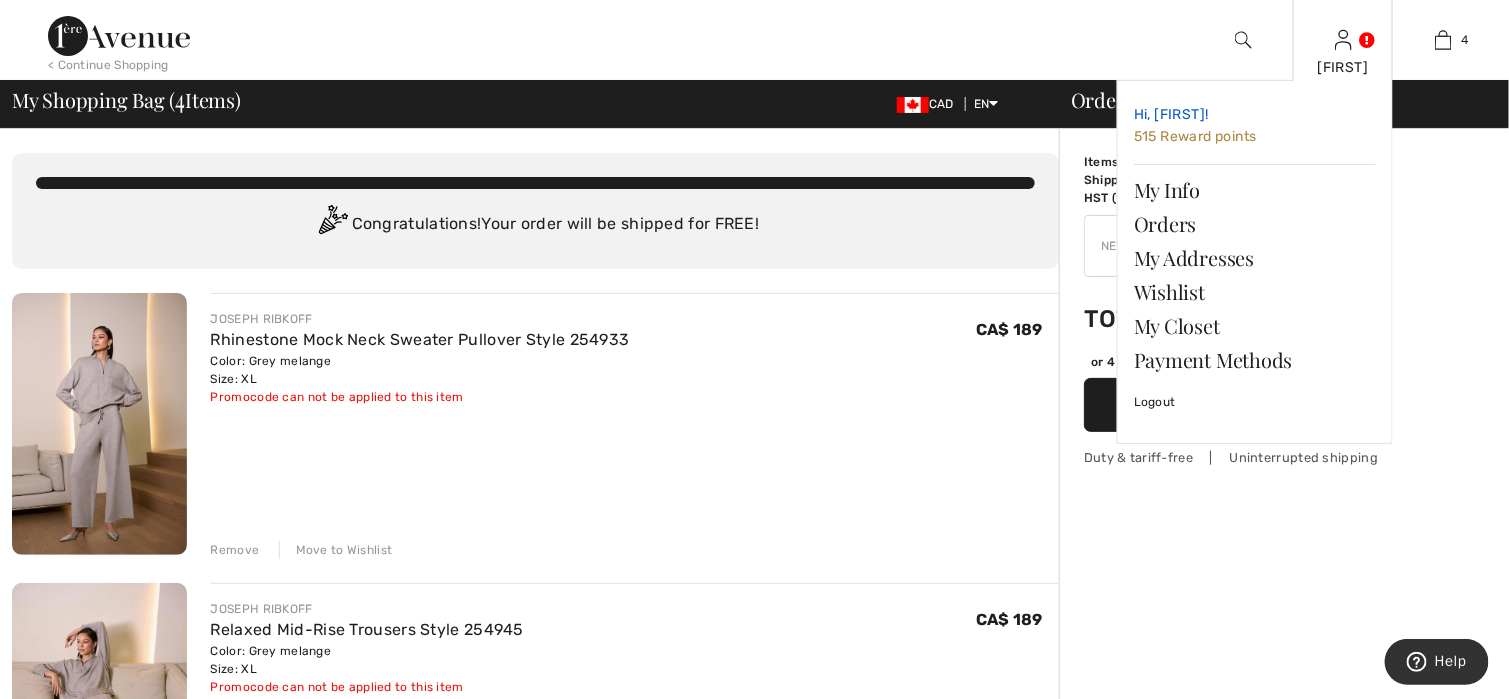 click on "515 Reward points" at bounding box center (1195, 136) 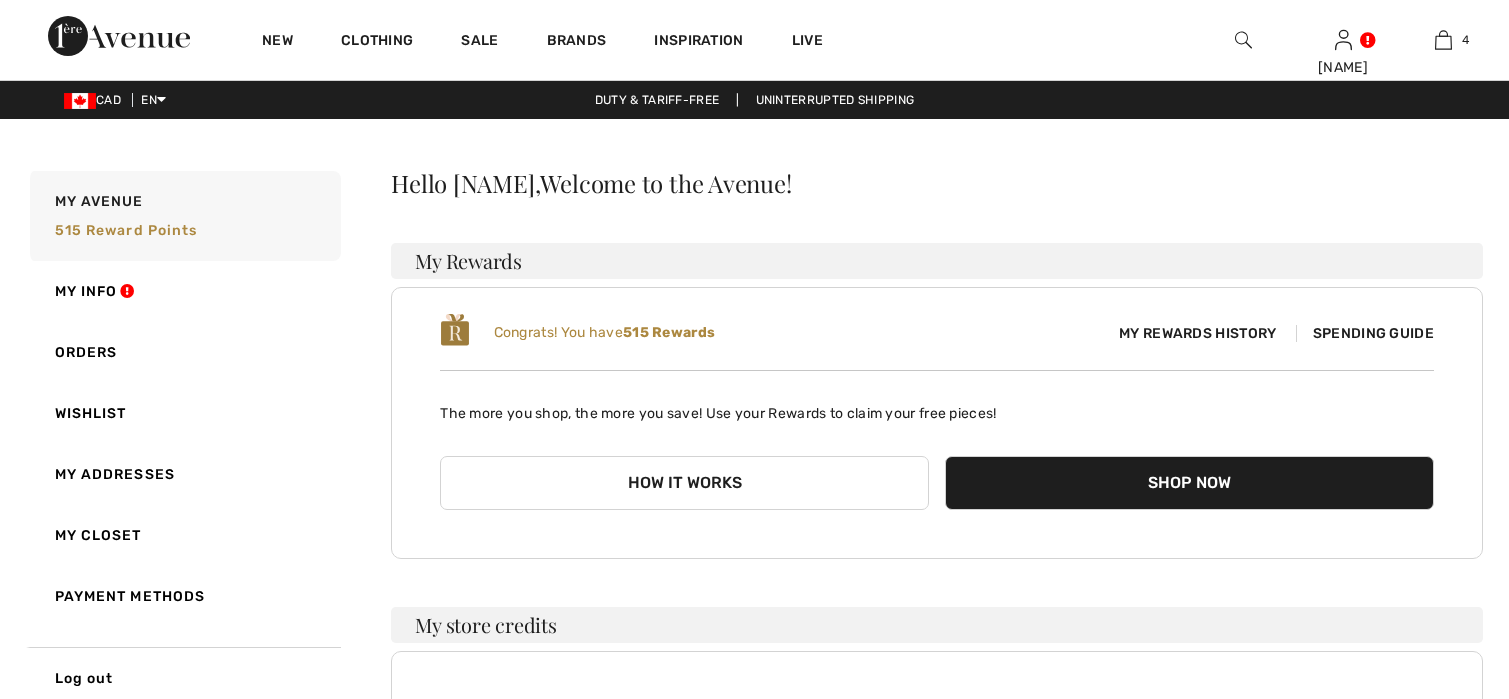 scroll, scrollTop: 0, scrollLeft: 0, axis: both 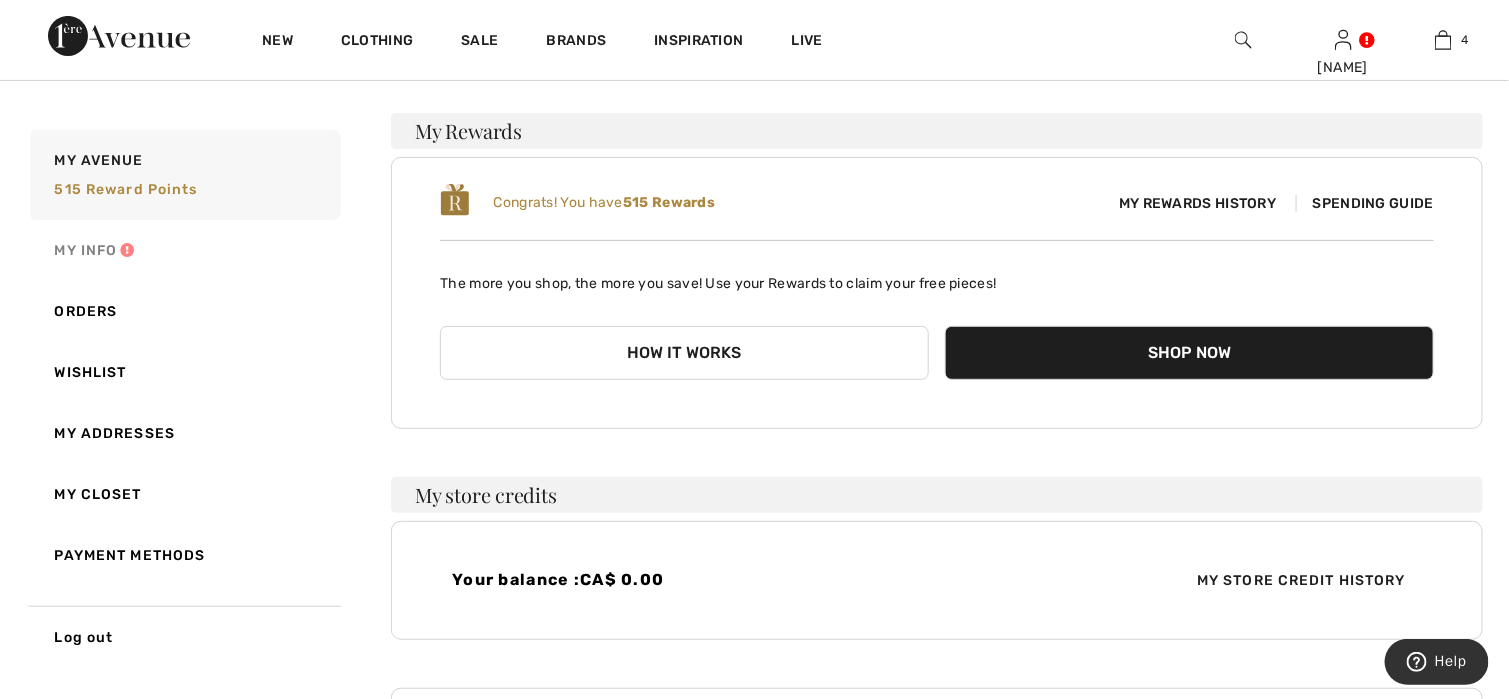 click on "My Info" at bounding box center (183, 250) 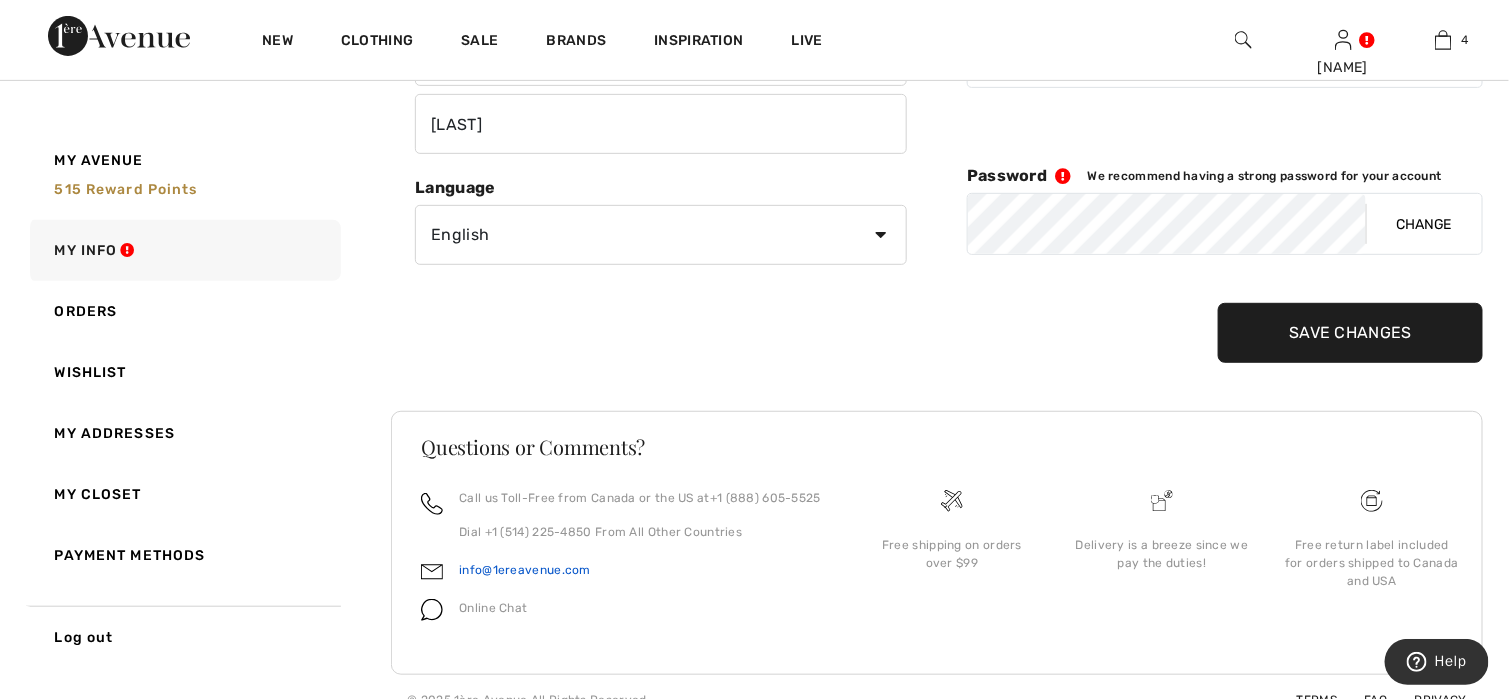 scroll, scrollTop: 304, scrollLeft: 0, axis: vertical 